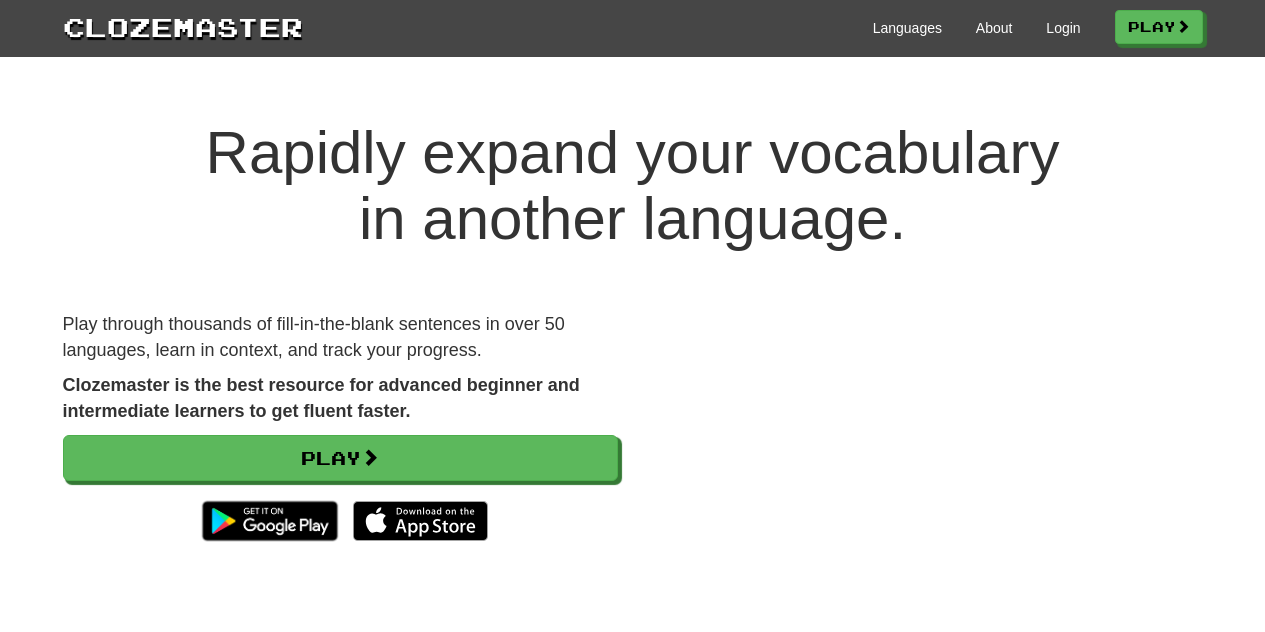 scroll, scrollTop: 0, scrollLeft: 0, axis: both 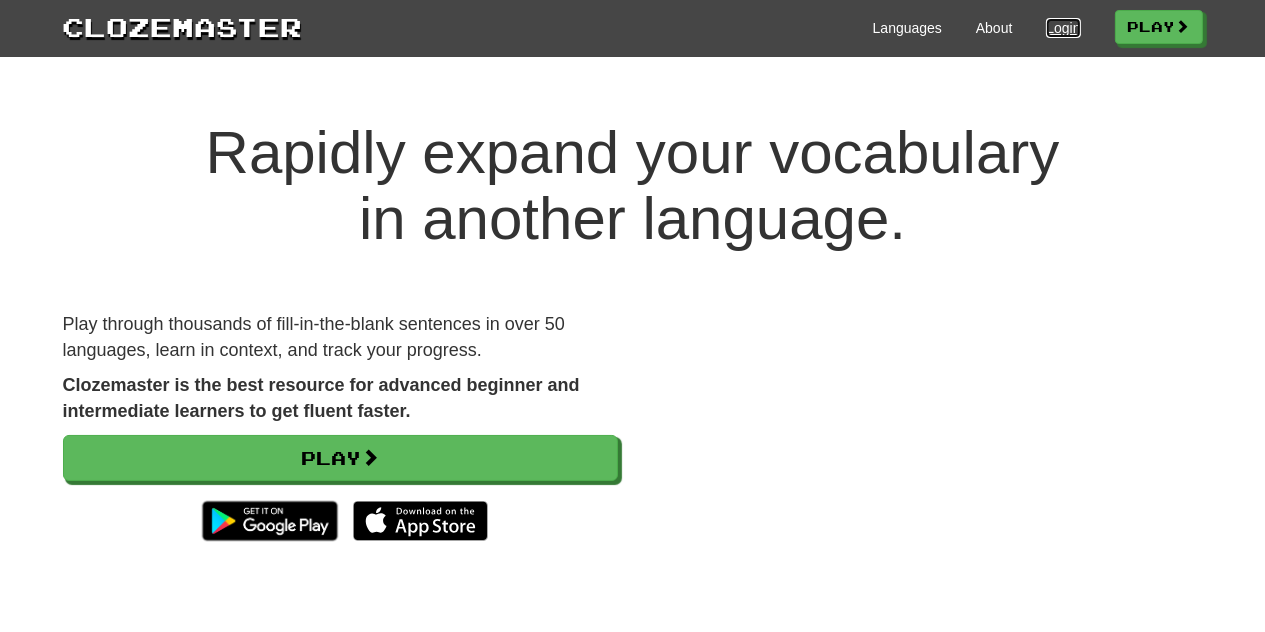 click on "Login" at bounding box center (1063, 28) 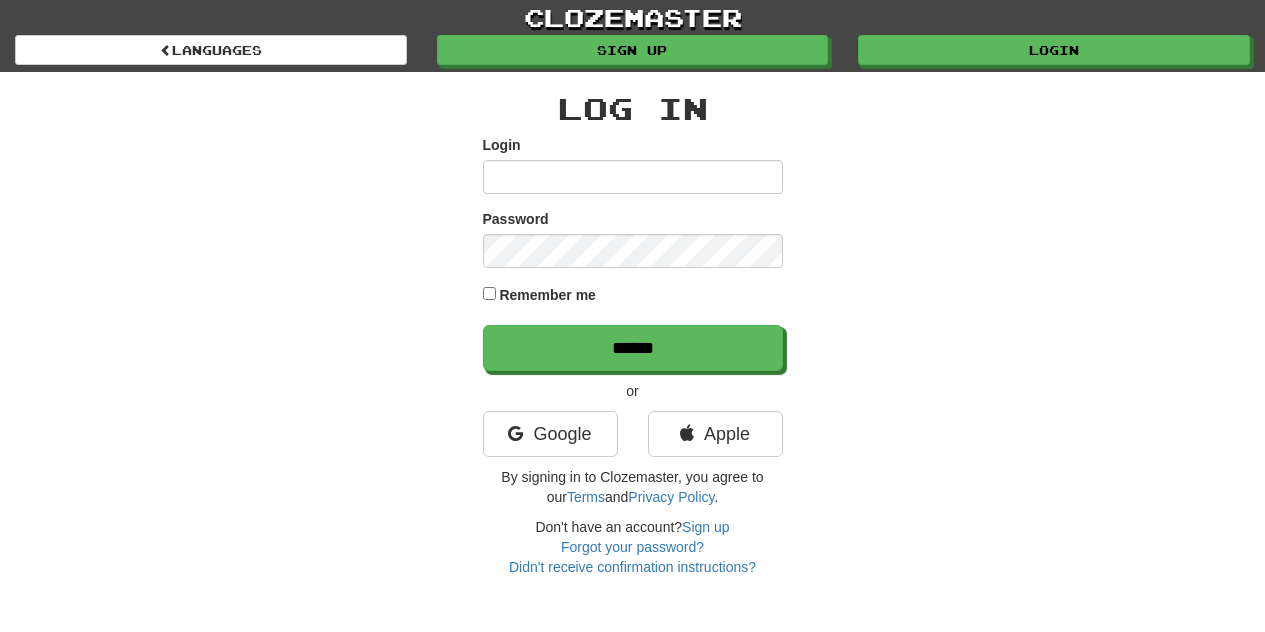 scroll, scrollTop: 0, scrollLeft: 0, axis: both 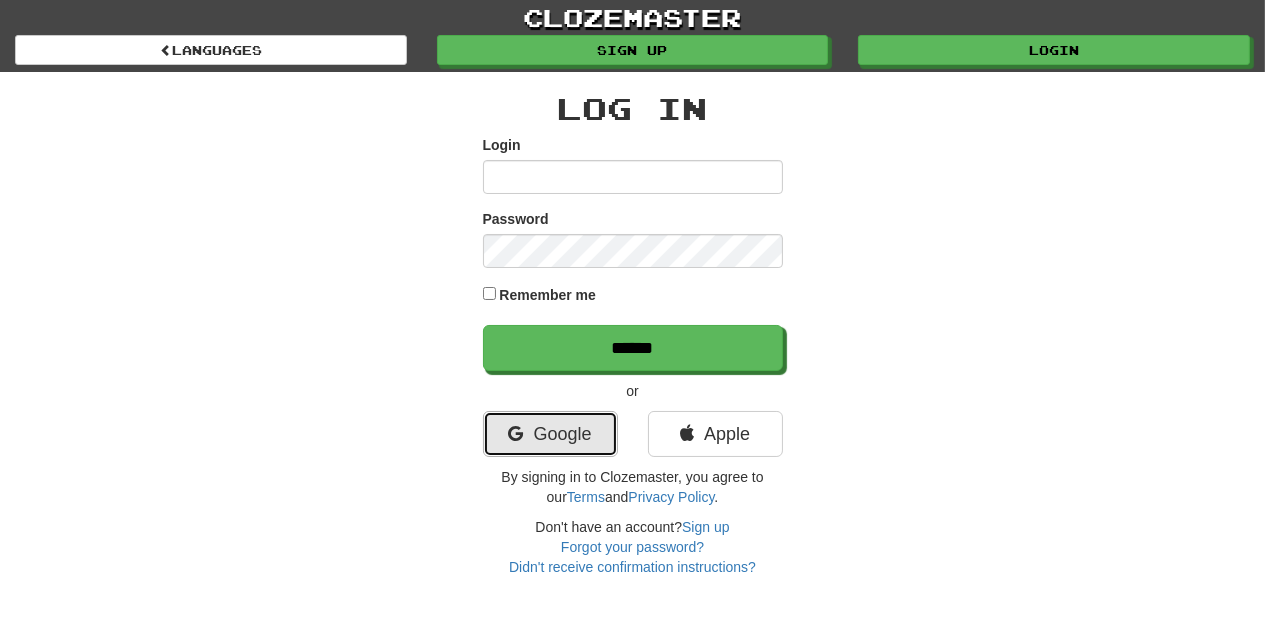 click on "Google" at bounding box center [550, 434] 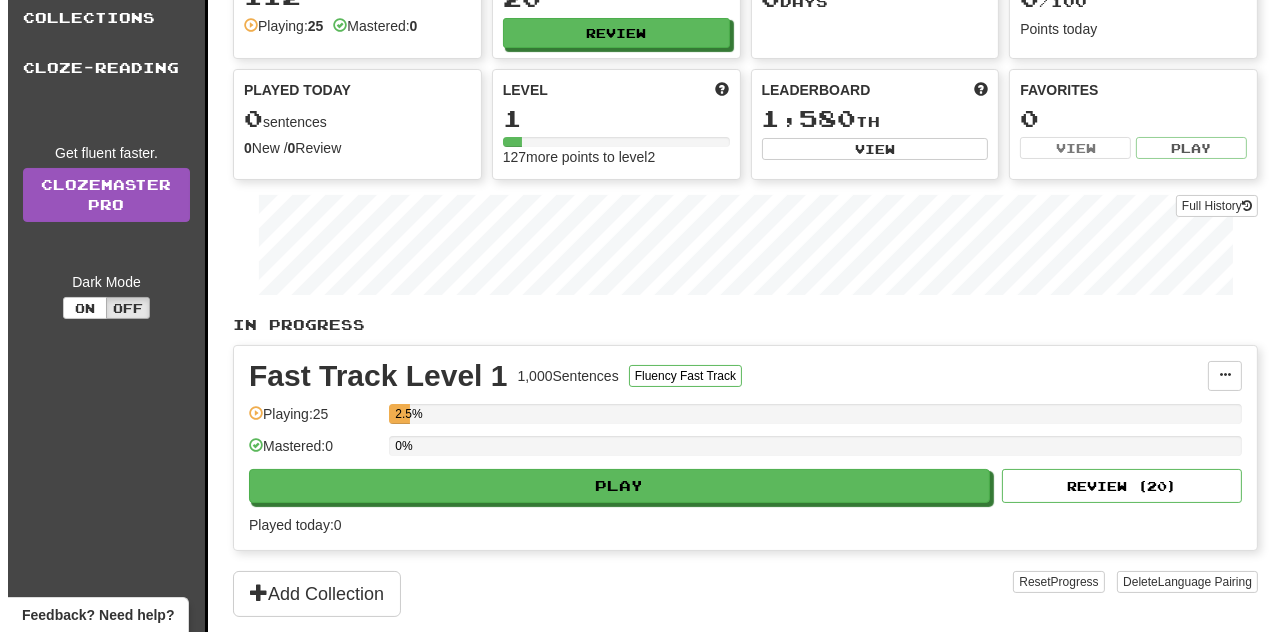 scroll, scrollTop: 141, scrollLeft: 0, axis: vertical 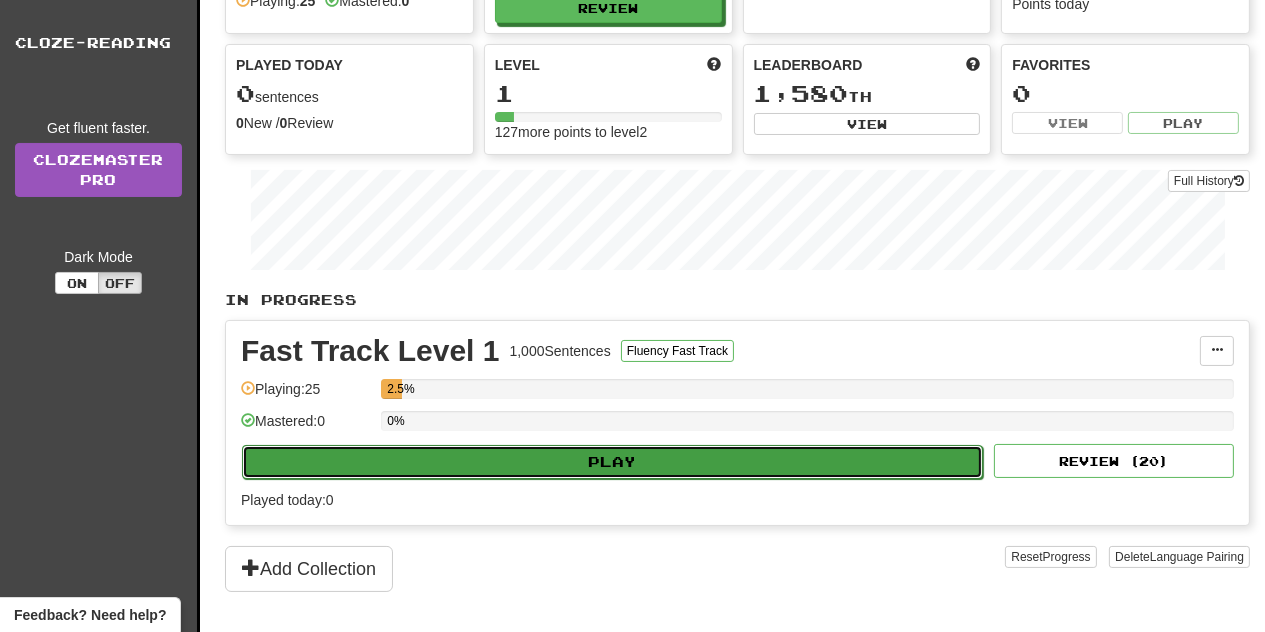 click on "Play" at bounding box center (612, 462) 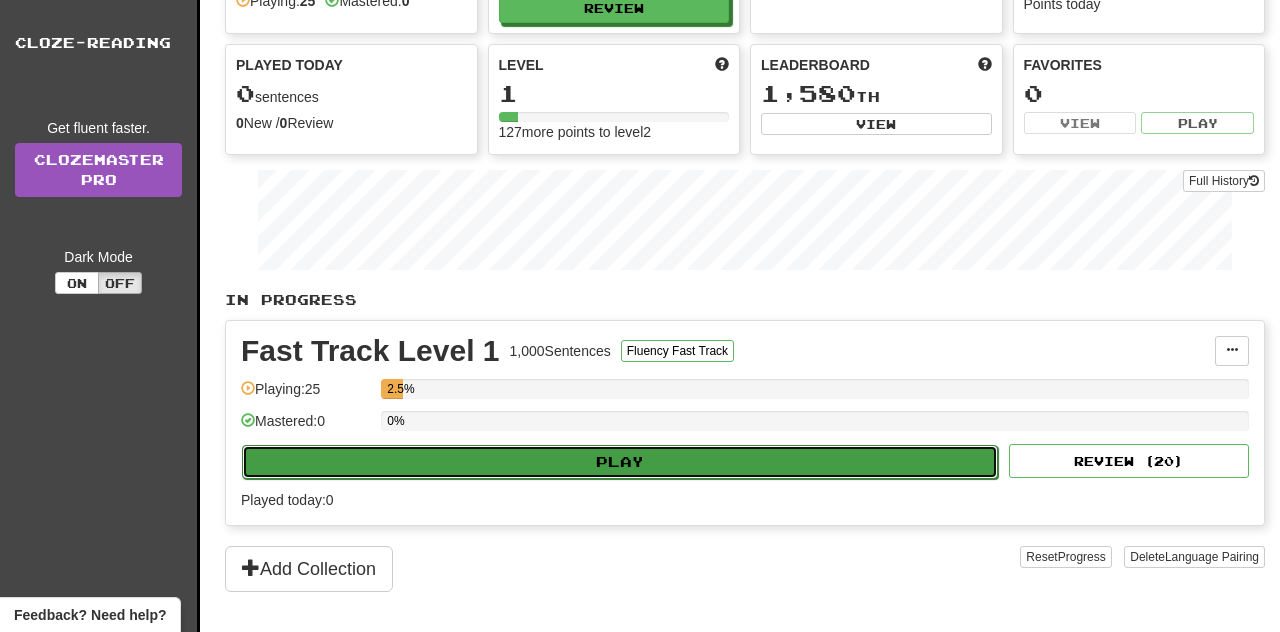 select on "**" 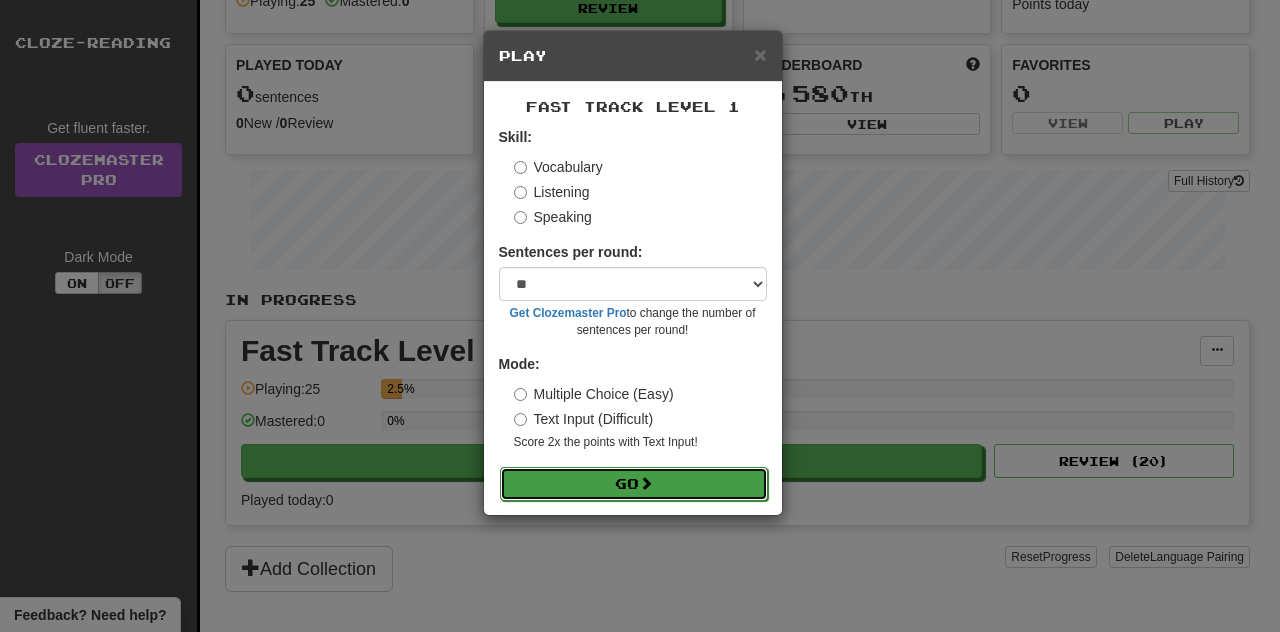 click on "Go" at bounding box center [634, 484] 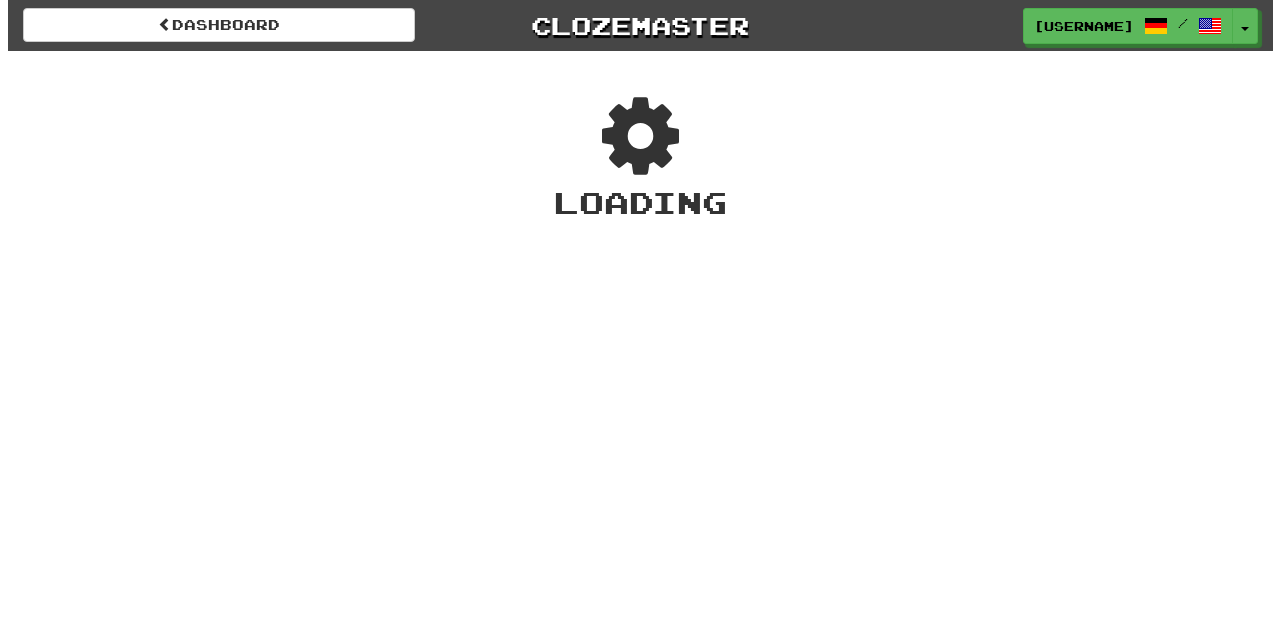 scroll, scrollTop: 0, scrollLeft: 0, axis: both 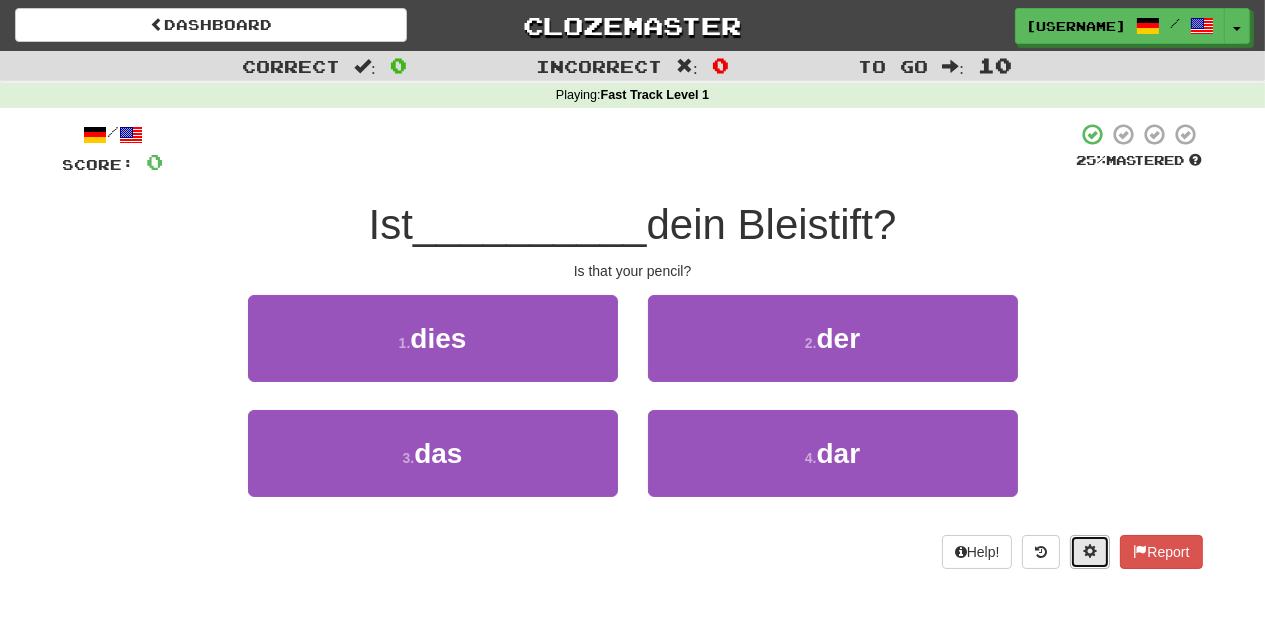 click at bounding box center (1090, 551) 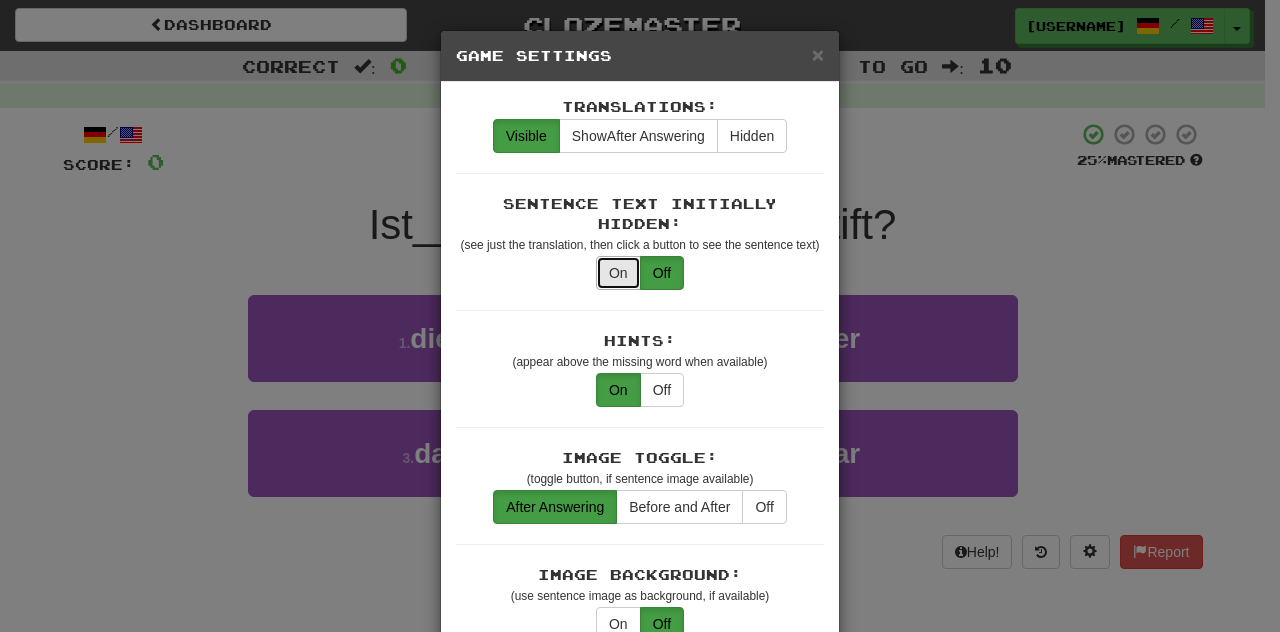 click on "On" at bounding box center [618, 273] 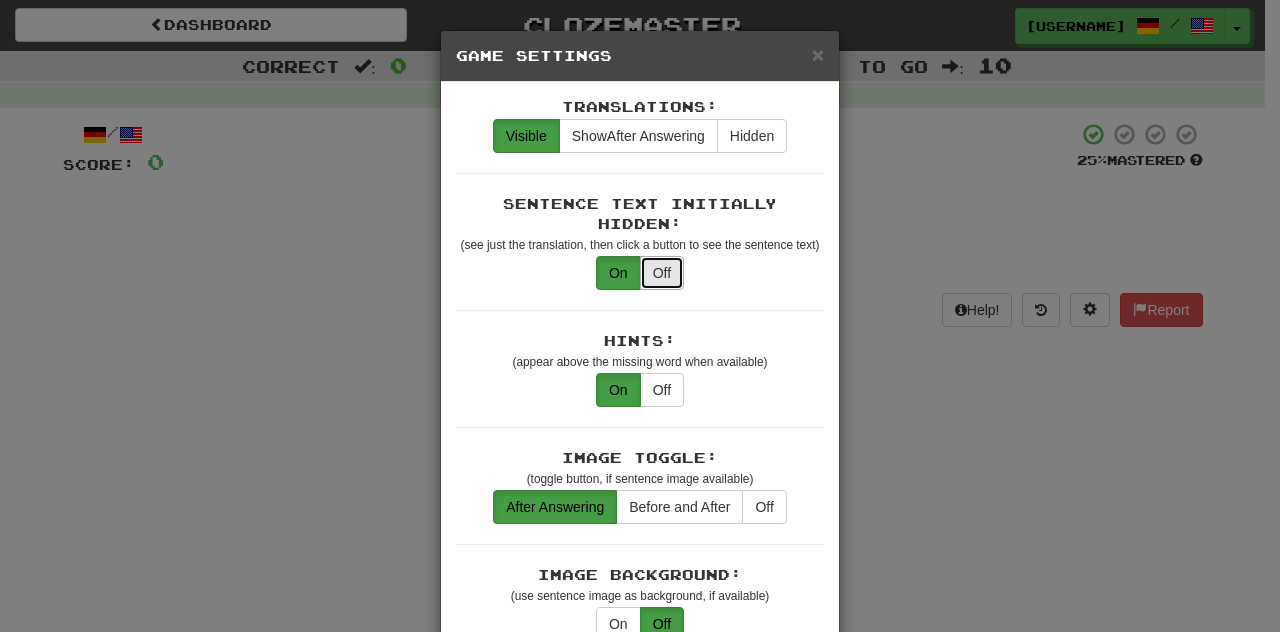 click on "Off" at bounding box center (662, 273) 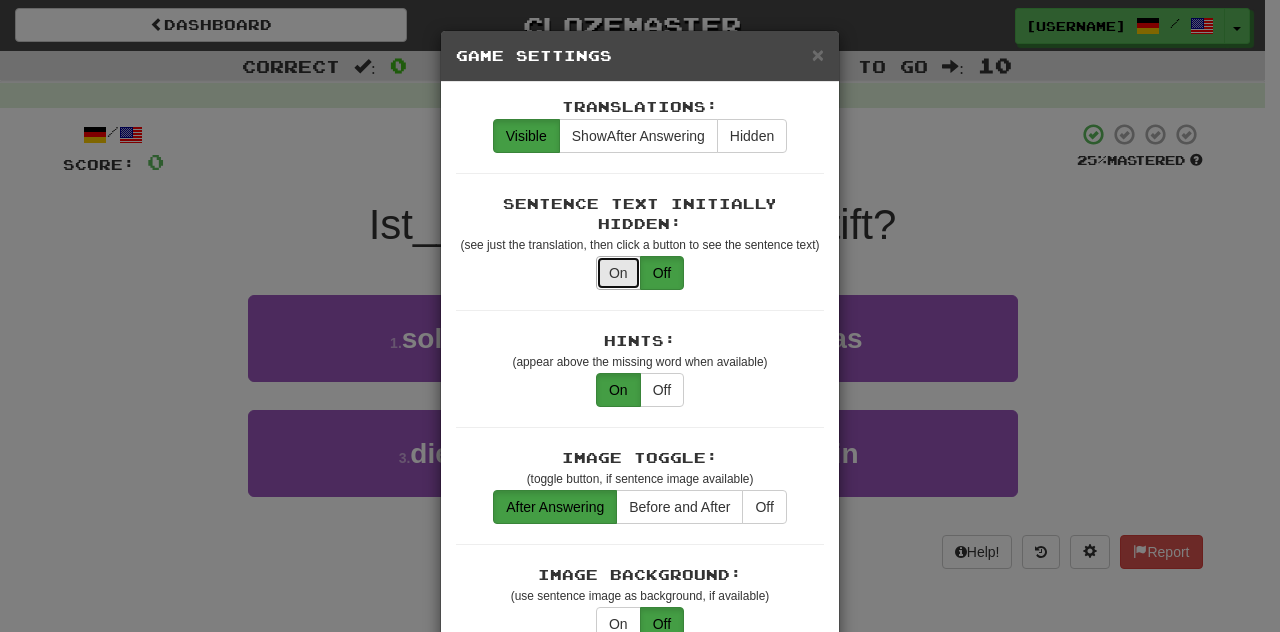 click on "On" at bounding box center (618, 273) 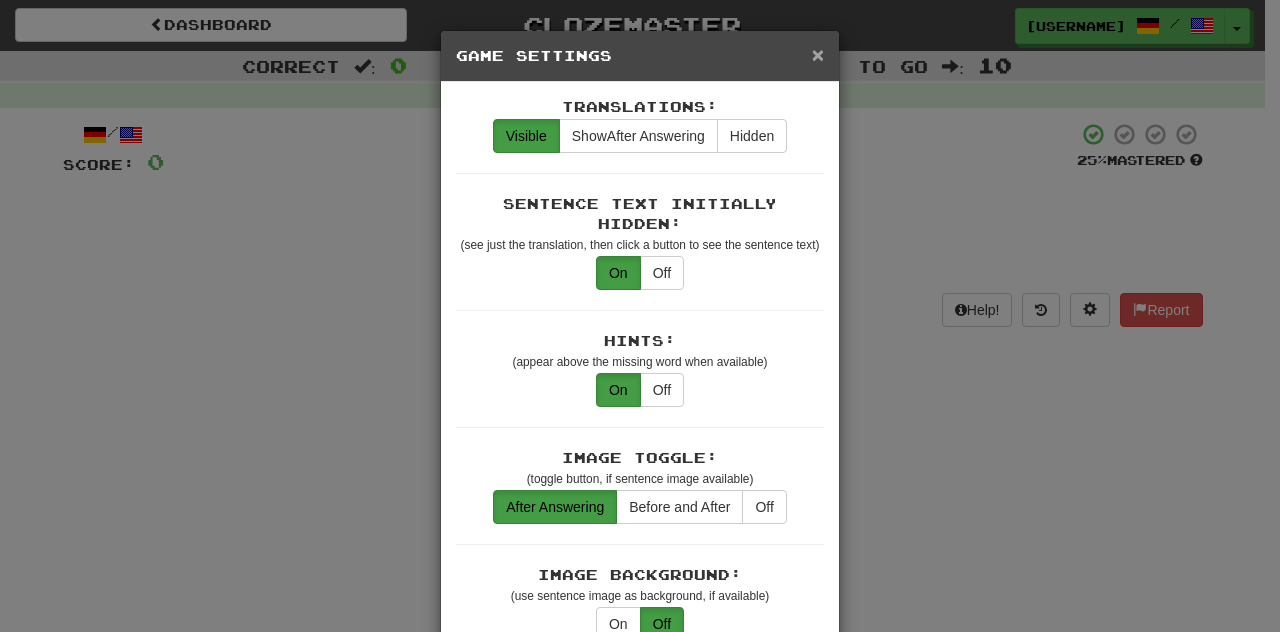click on "×" at bounding box center [818, 54] 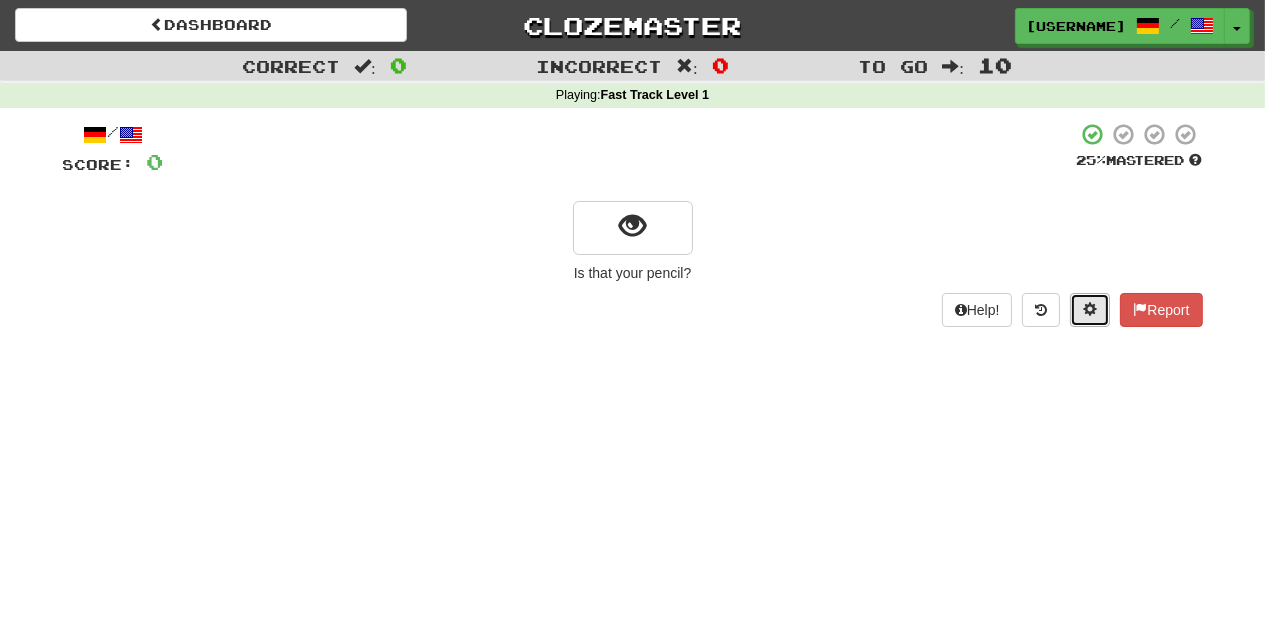 click at bounding box center (1090, 310) 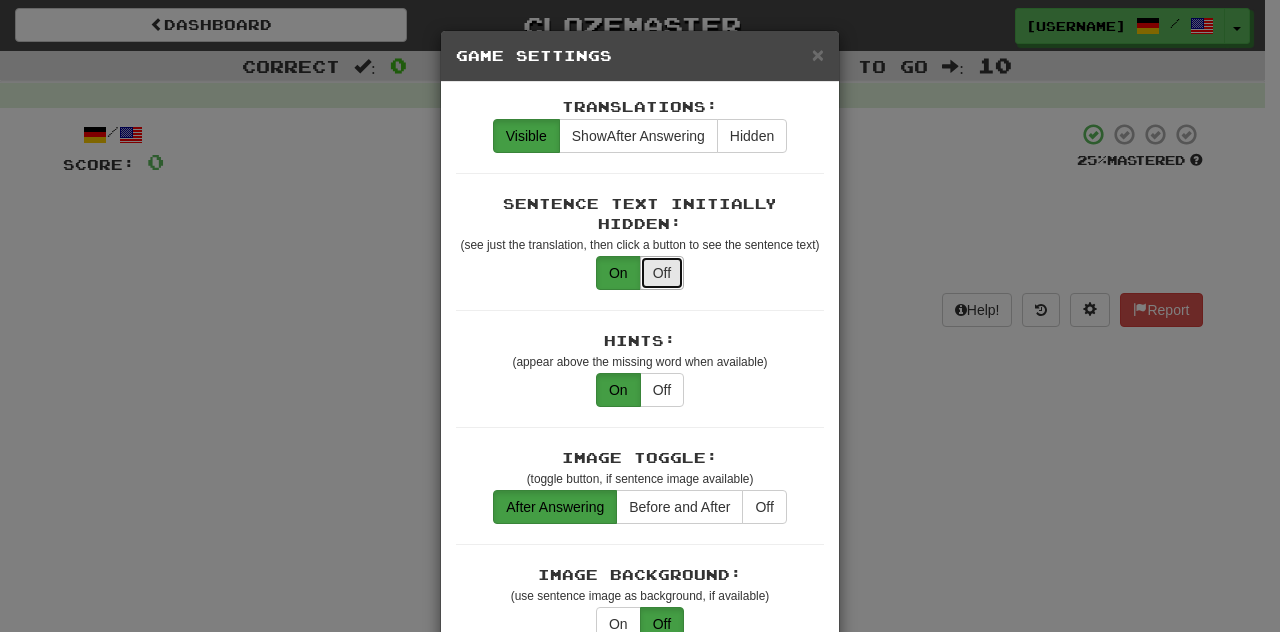 click on "Off" at bounding box center [662, 273] 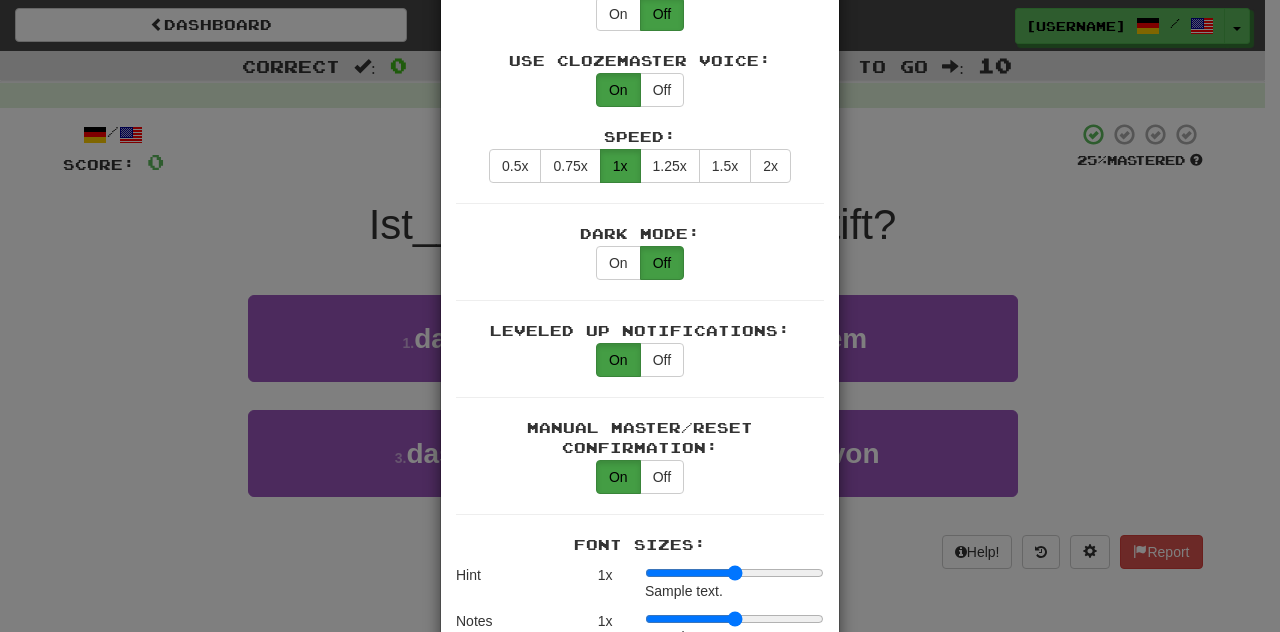 scroll, scrollTop: 1072, scrollLeft: 0, axis: vertical 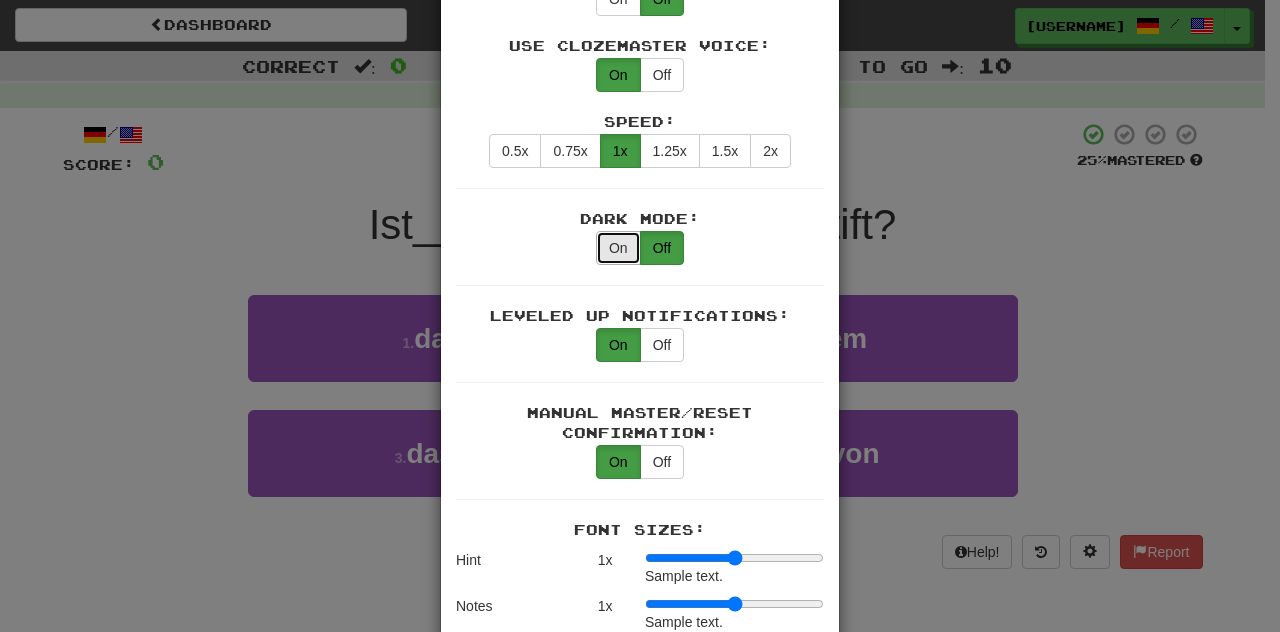 click on "On" at bounding box center (618, 248) 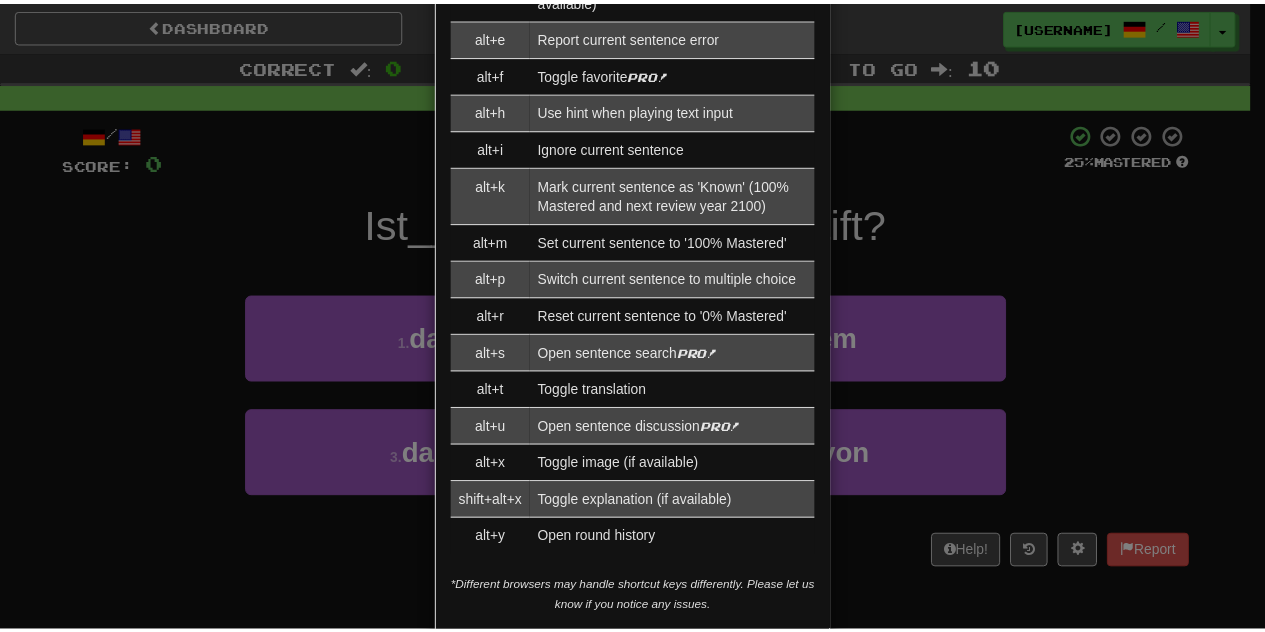 scroll, scrollTop: 2286, scrollLeft: 0, axis: vertical 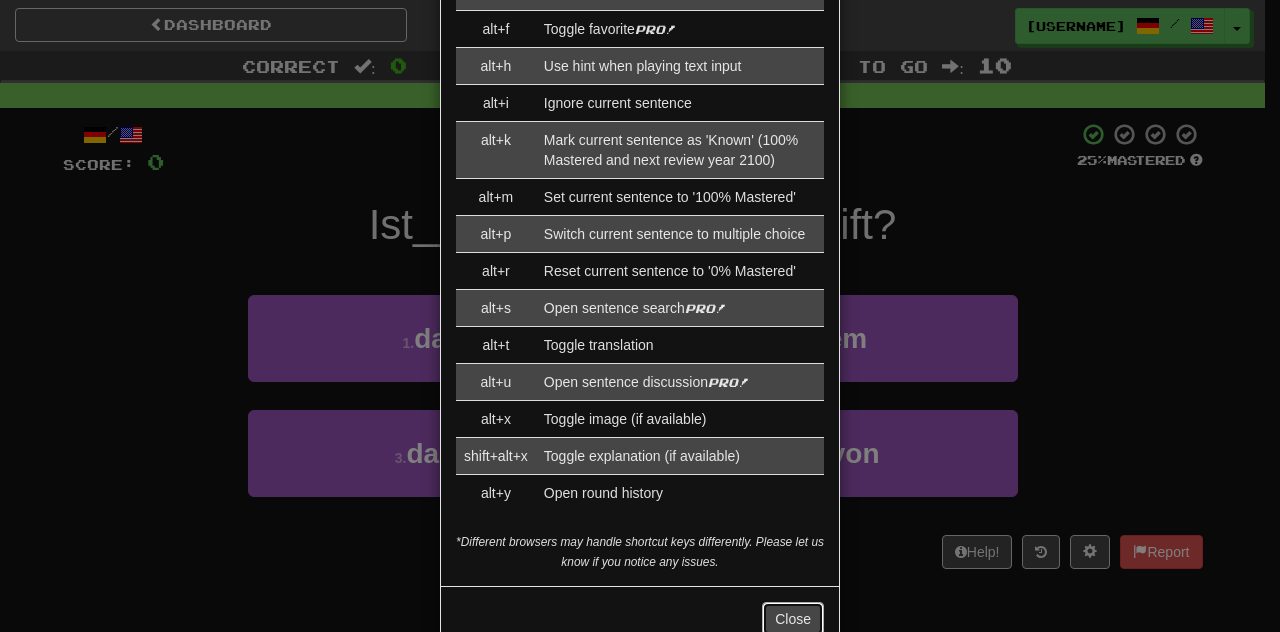 click on "Close" at bounding box center (793, 619) 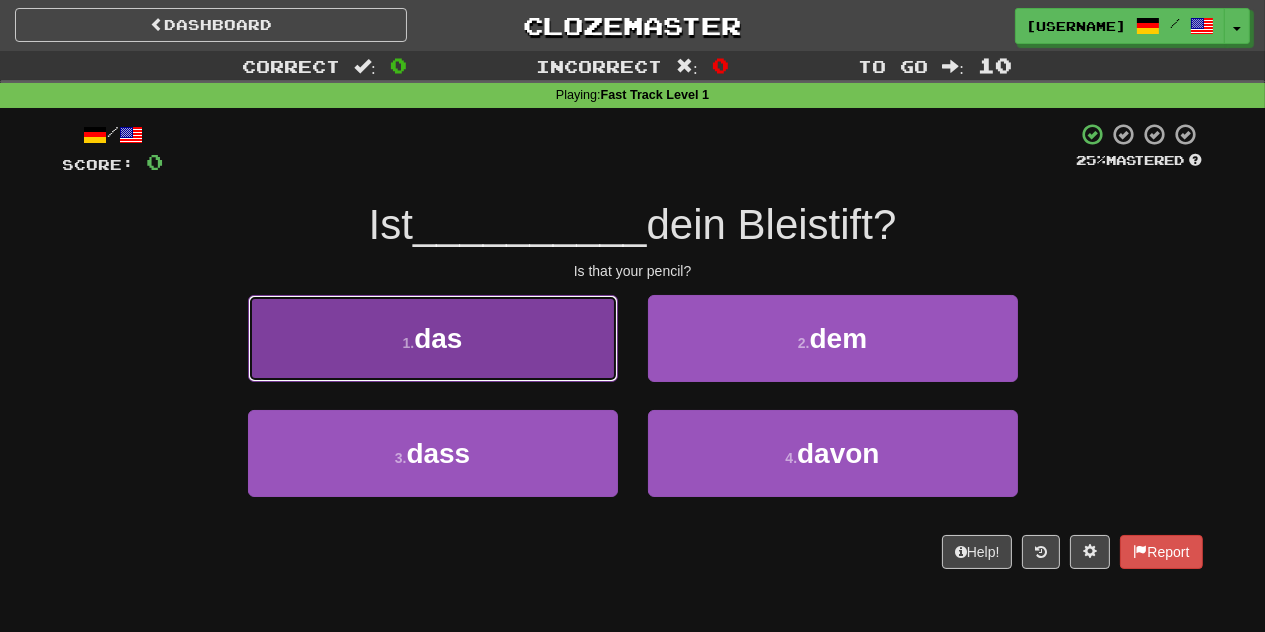 click on "1 .  das" at bounding box center [433, 338] 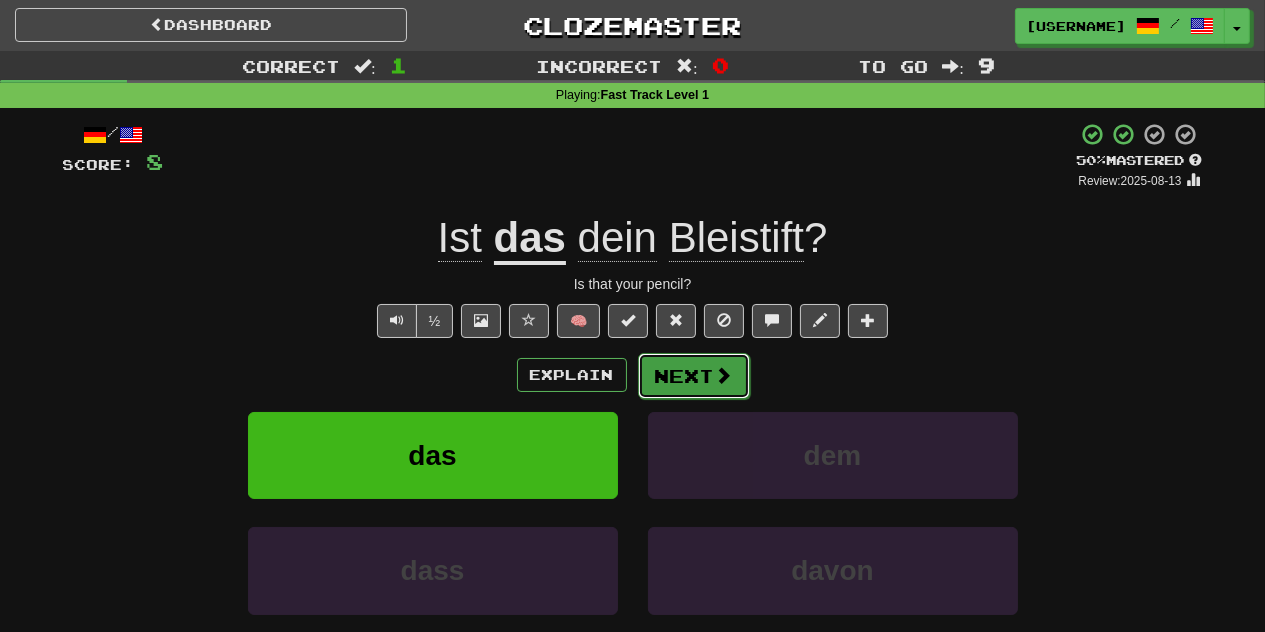 click at bounding box center (724, 375) 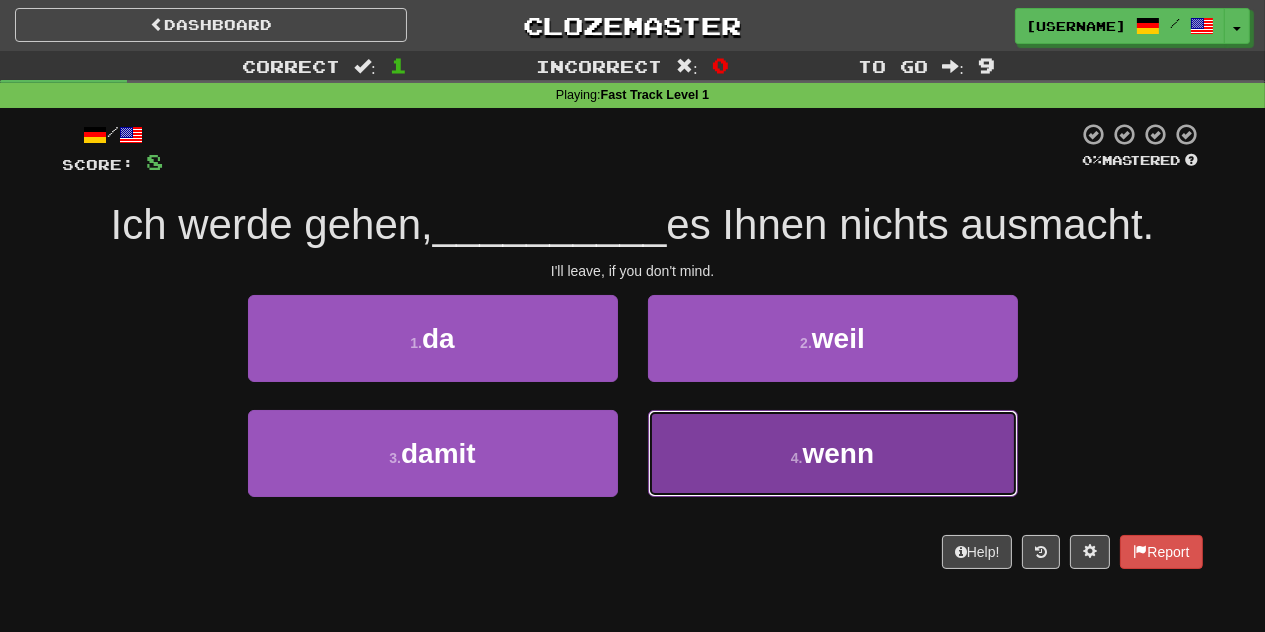 click on "4 .  wenn" at bounding box center (833, 453) 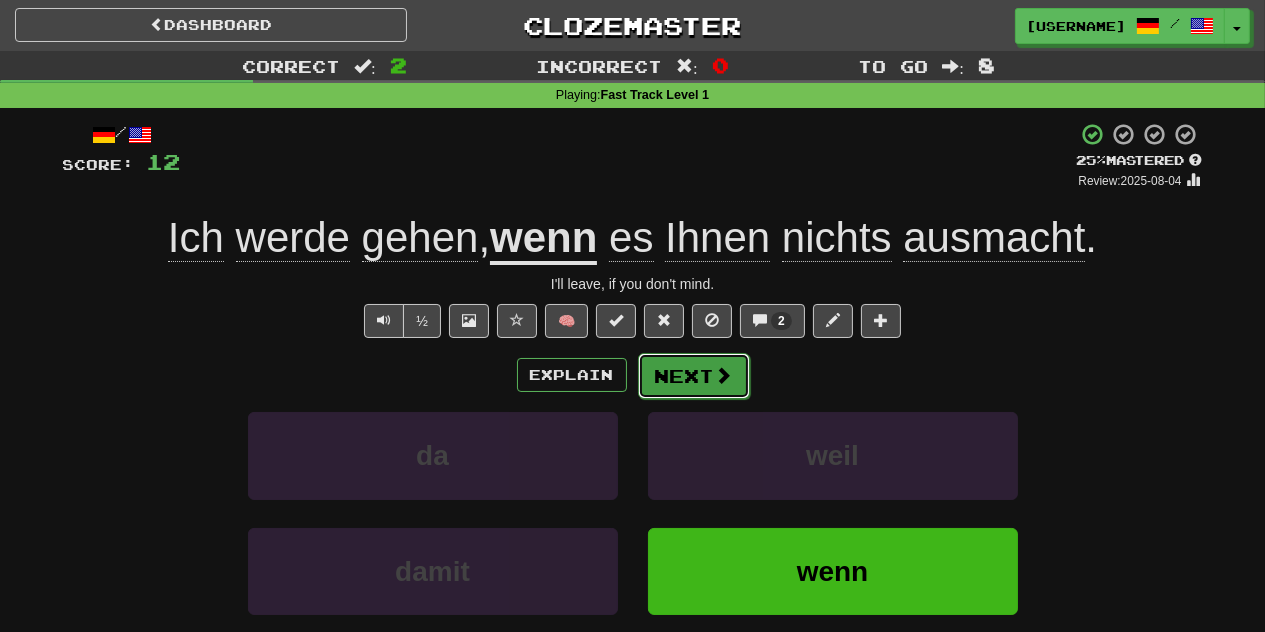 click on "Next" at bounding box center (694, 376) 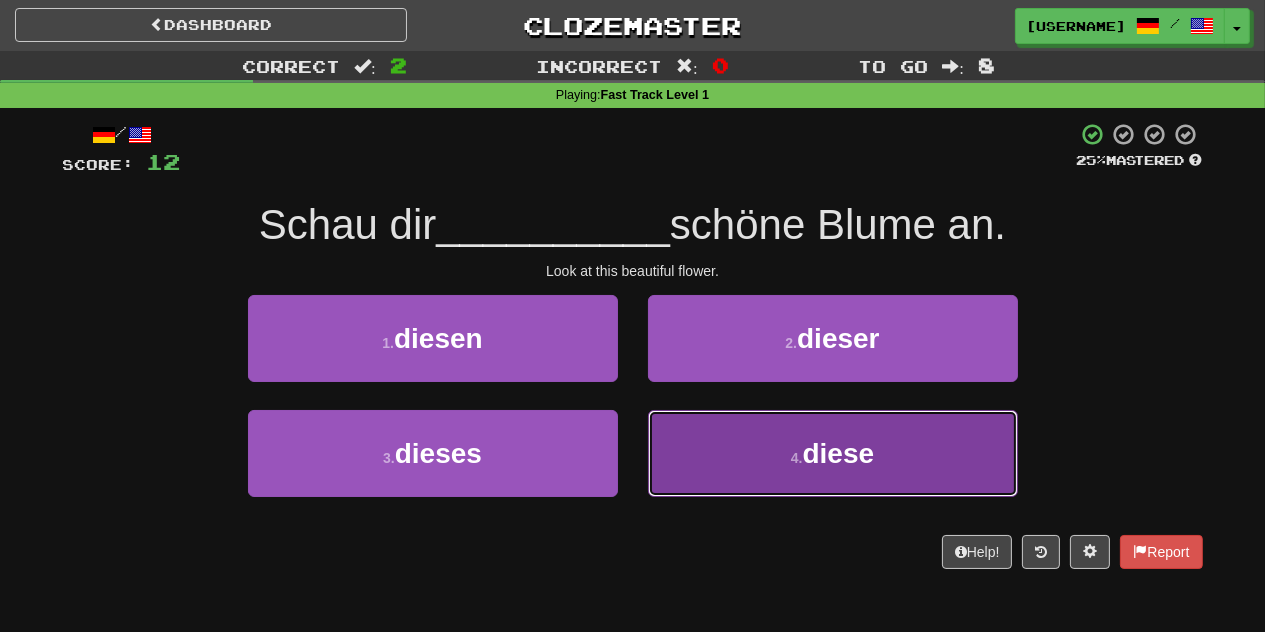 click on "4 .  diese" at bounding box center [833, 453] 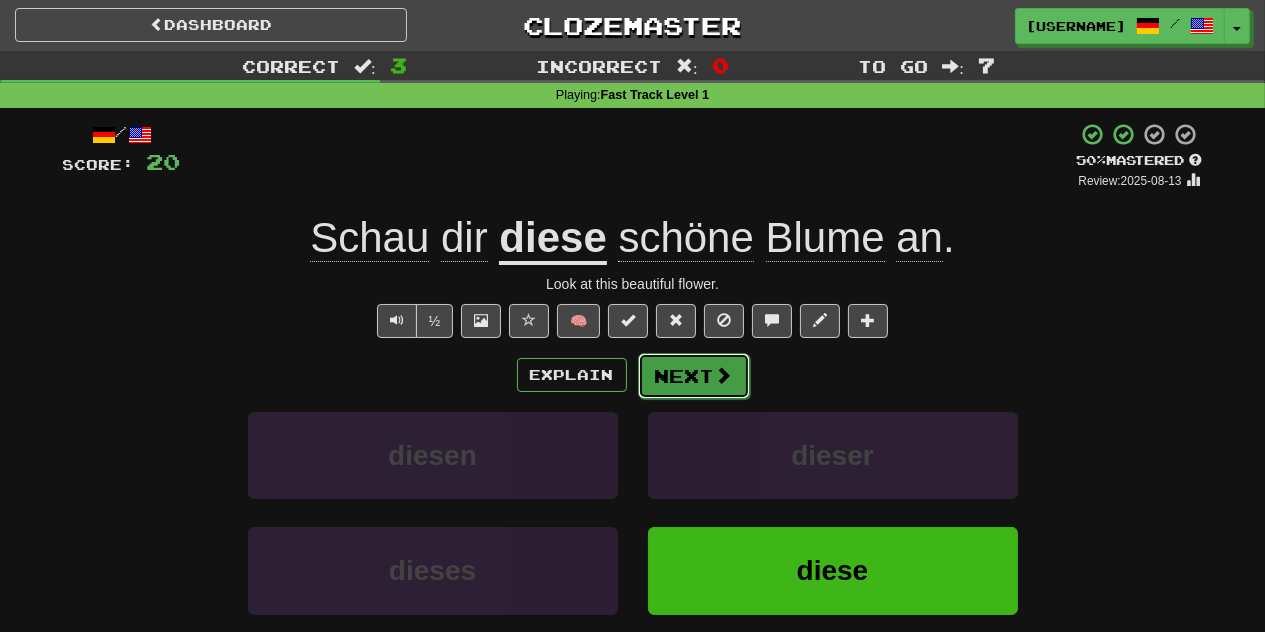 click at bounding box center (724, 375) 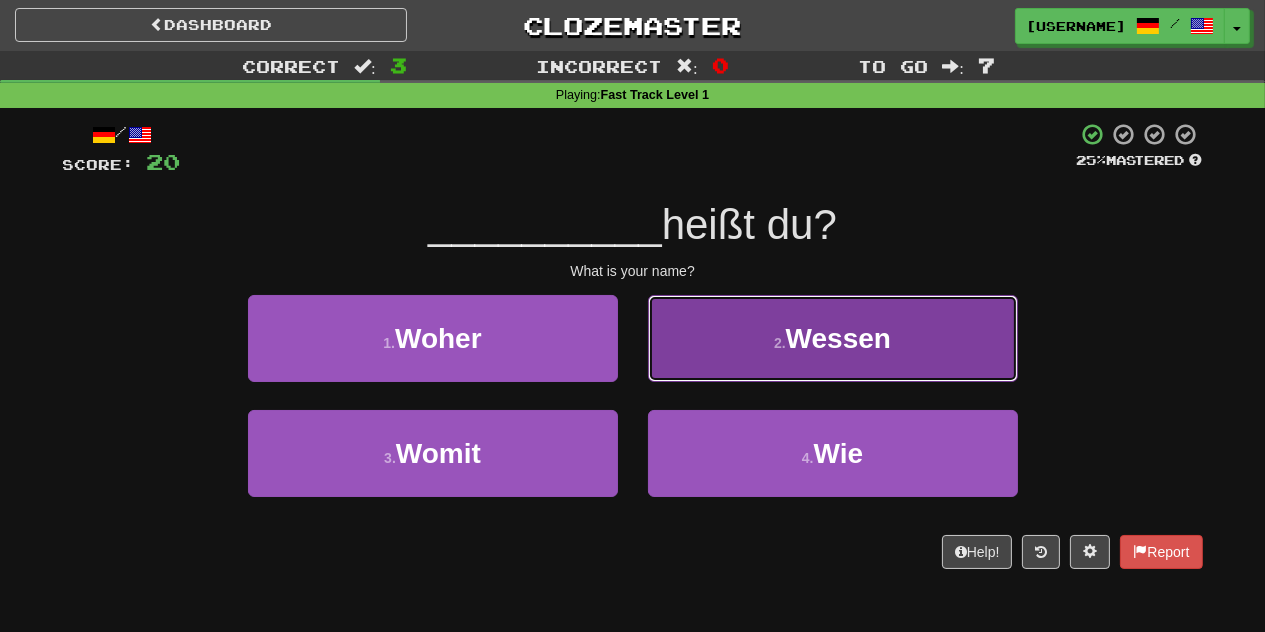 click on "Wessen" at bounding box center [838, 338] 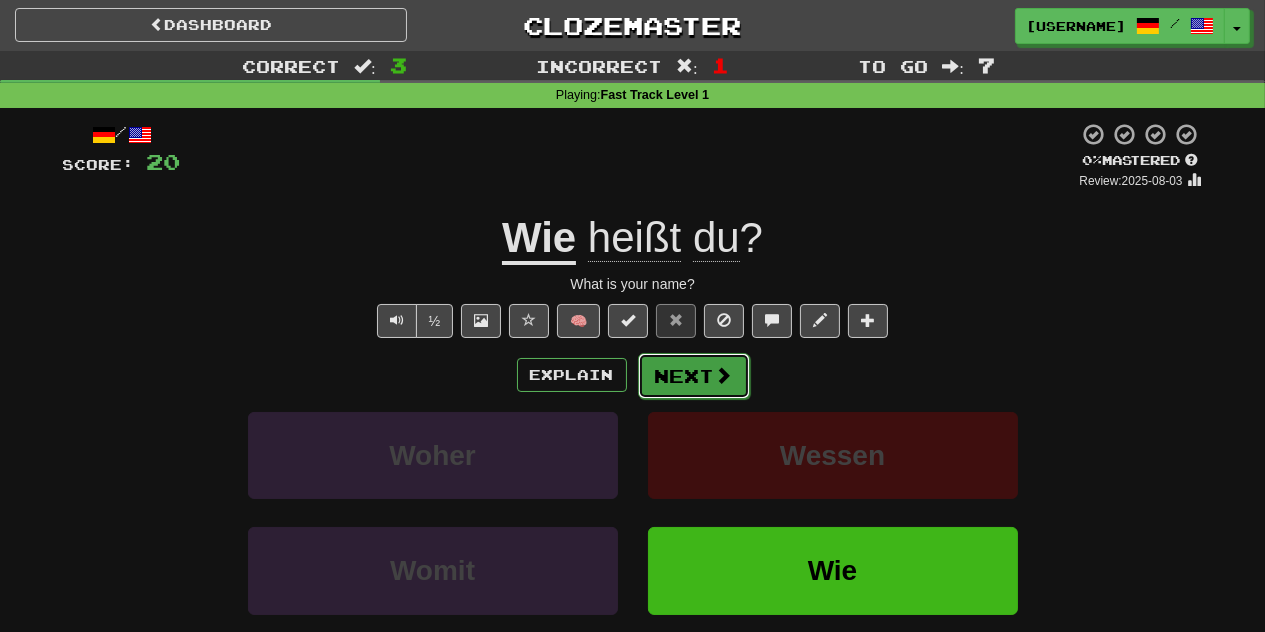 click on "Next" at bounding box center [694, 376] 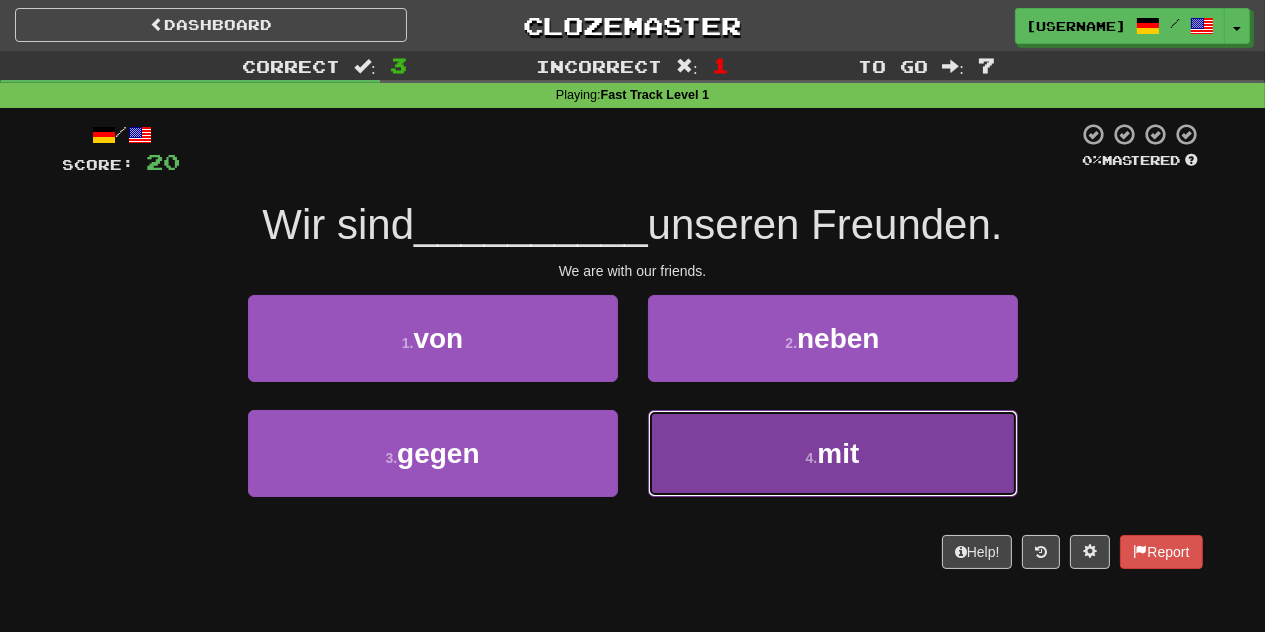 click on "4 .  mit" at bounding box center [833, 453] 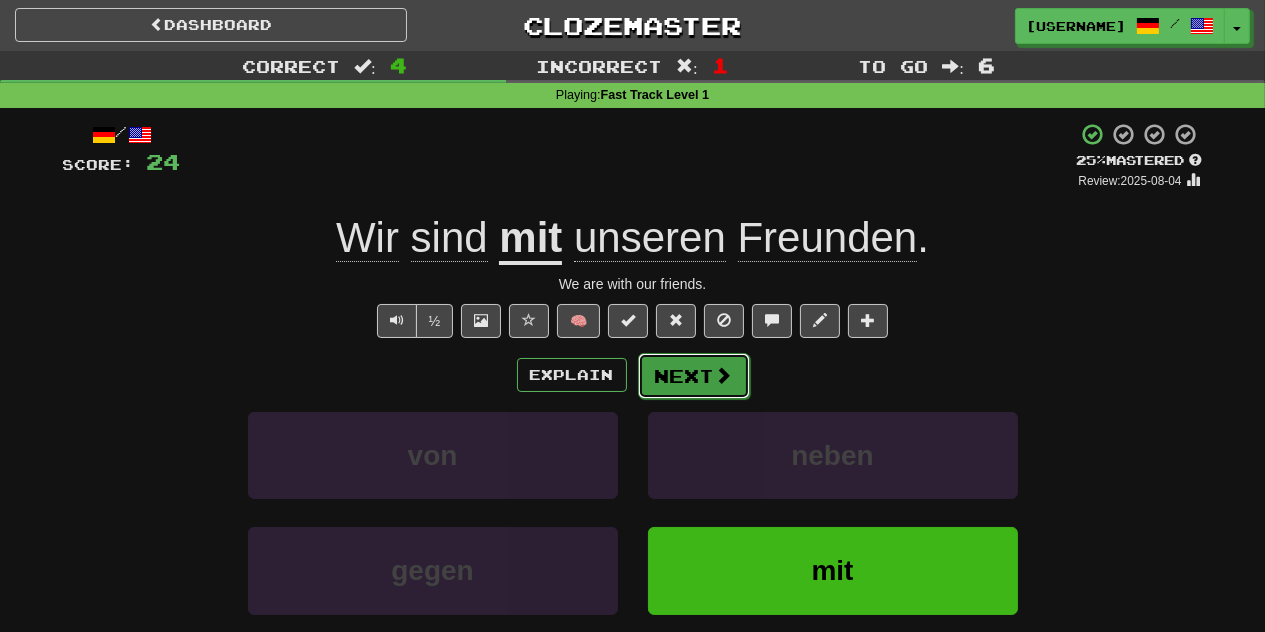 click at bounding box center (724, 375) 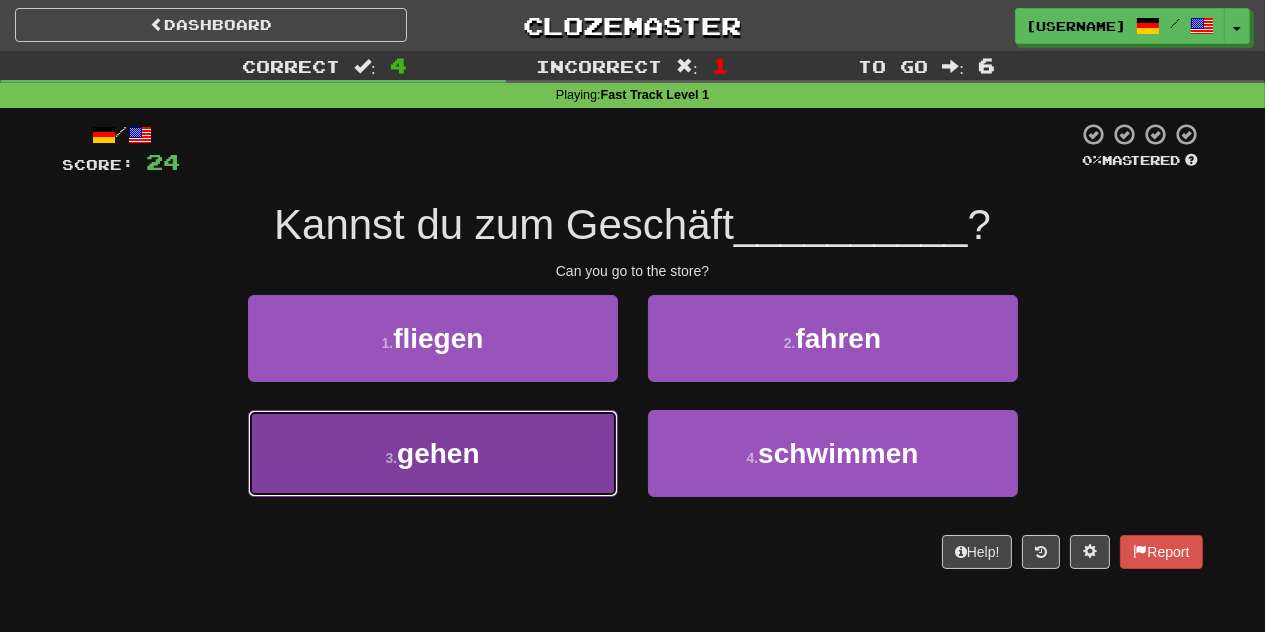 click on "3 .  gehen" at bounding box center [433, 453] 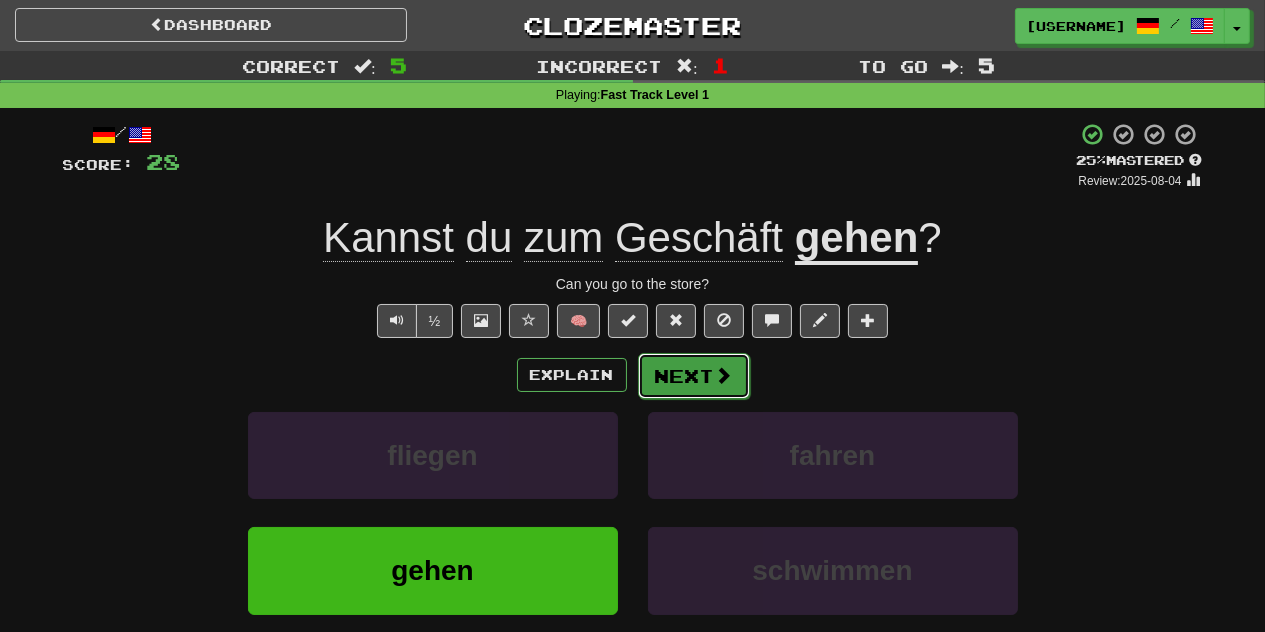 click on "Next" at bounding box center (694, 376) 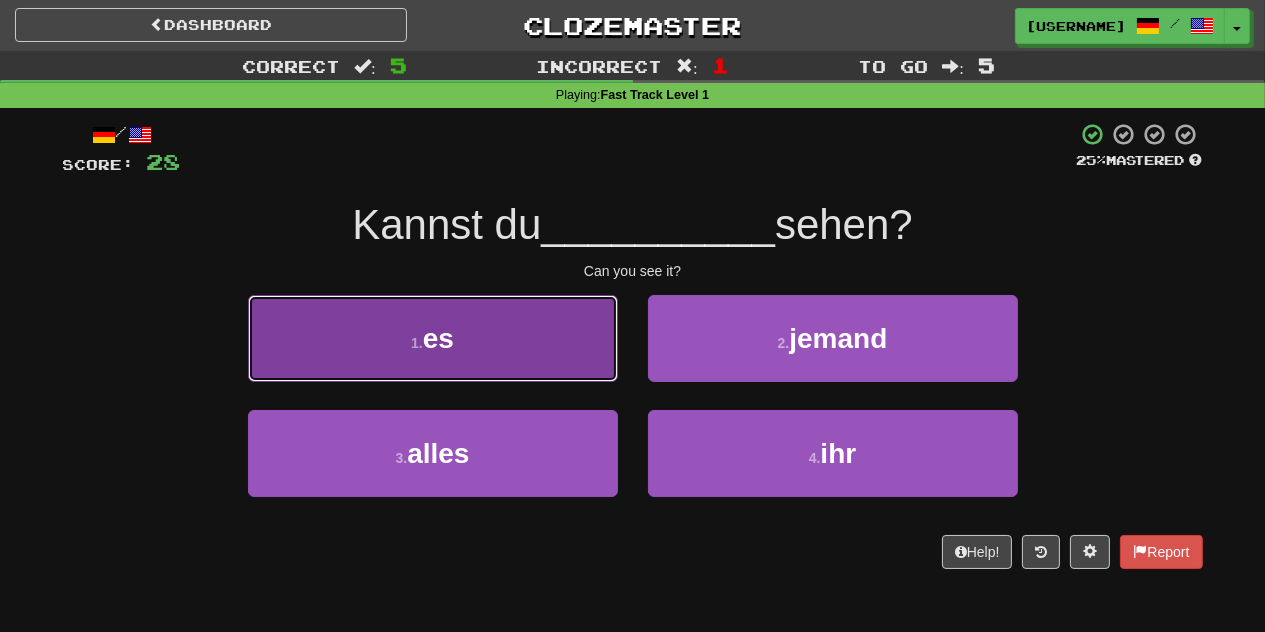 click on "1 .  es" at bounding box center [433, 338] 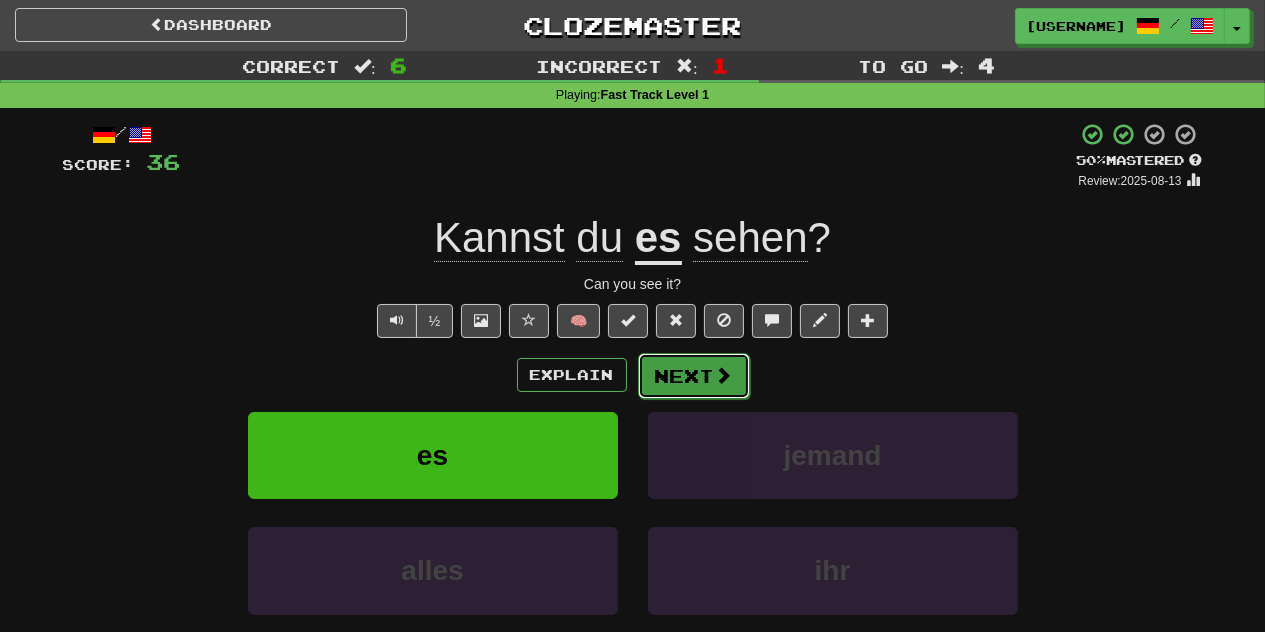 click on "Next" at bounding box center (694, 376) 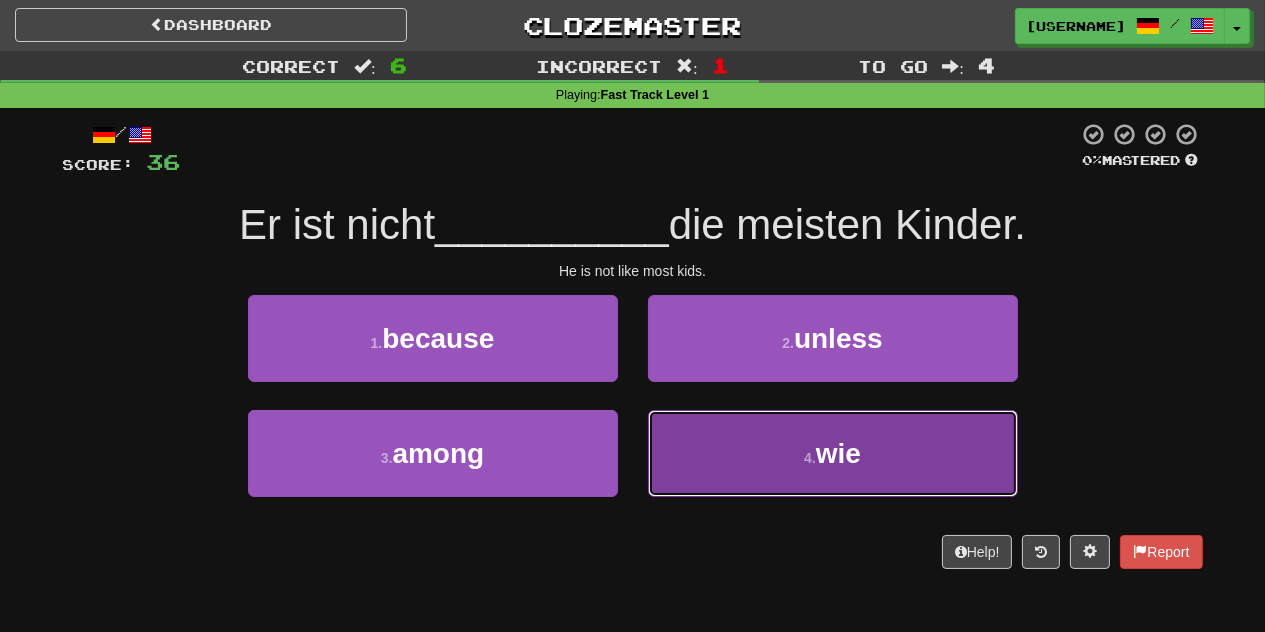 click on "4 .  wie" at bounding box center (833, 453) 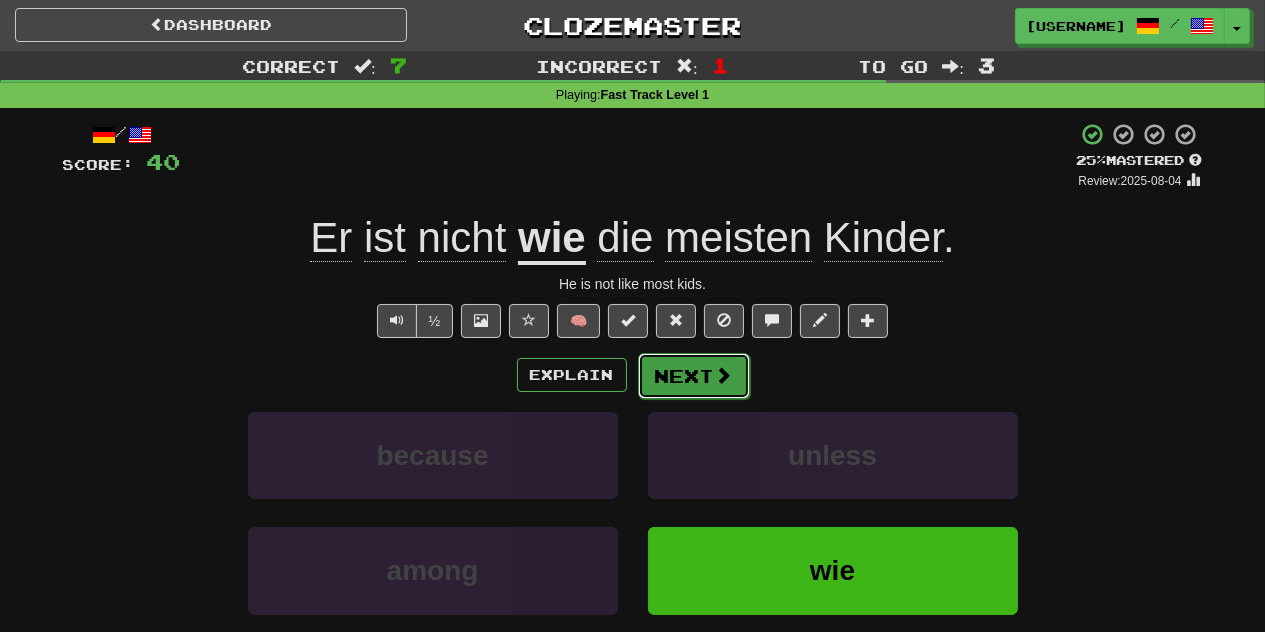 click on "Next" at bounding box center [694, 376] 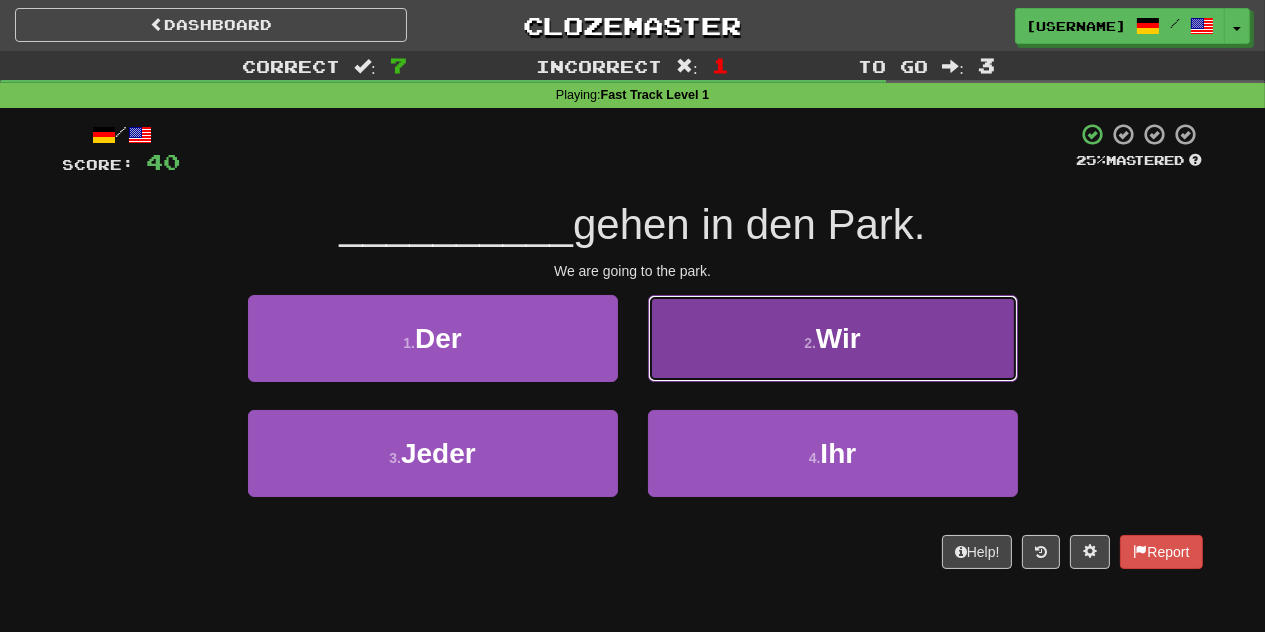 click on "2 .  Wir" at bounding box center [833, 338] 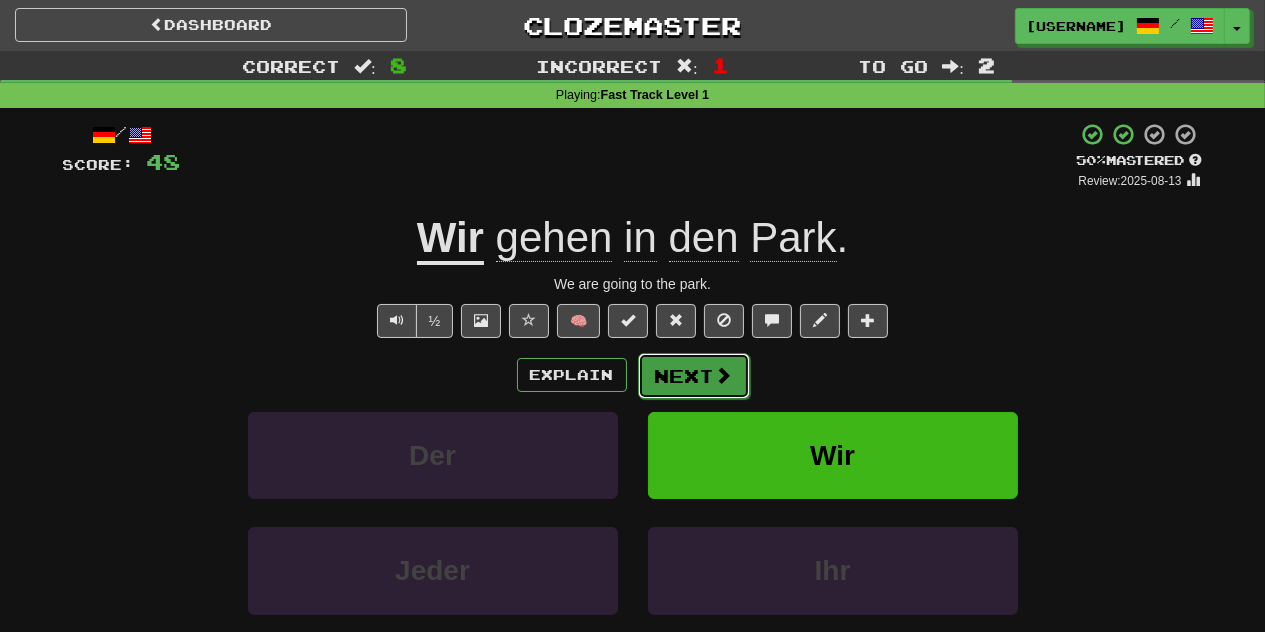click on "Next" at bounding box center (694, 376) 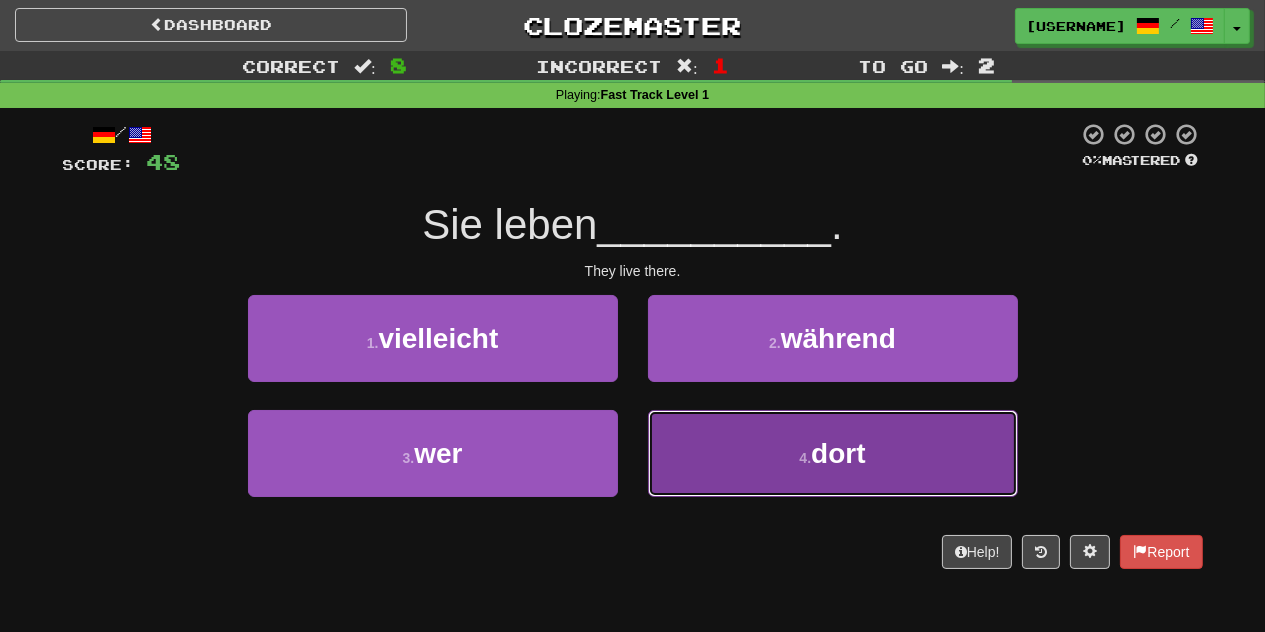 click on "4 .  dort" at bounding box center (833, 453) 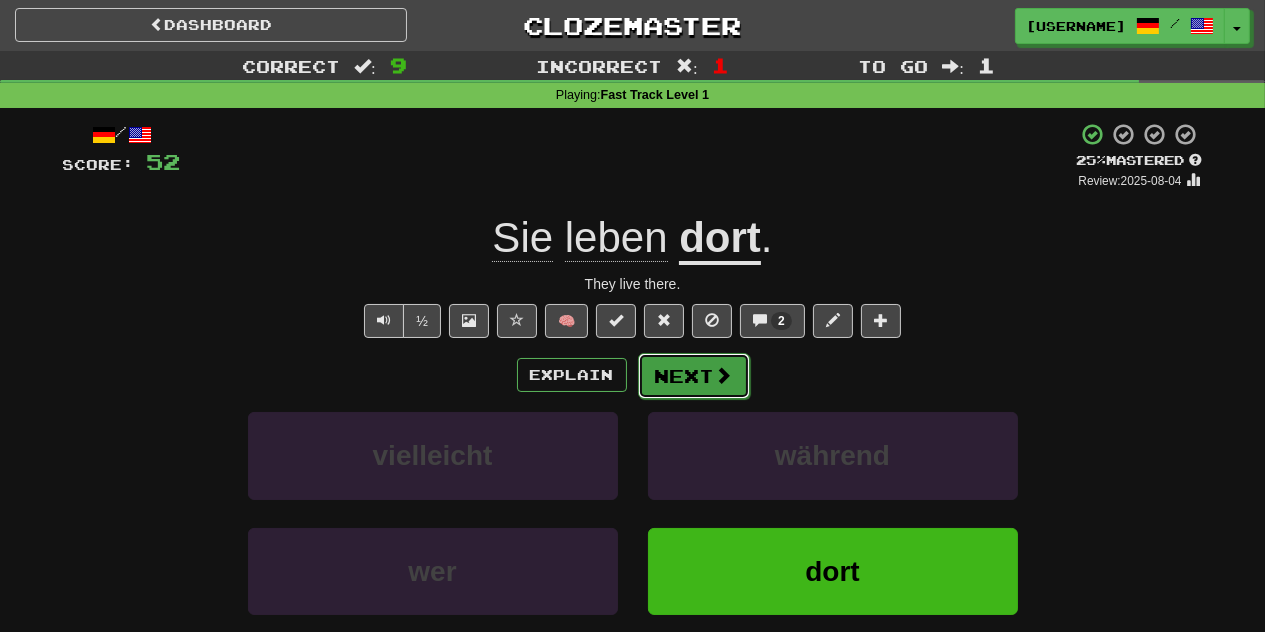 click on "Next" at bounding box center (694, 376) 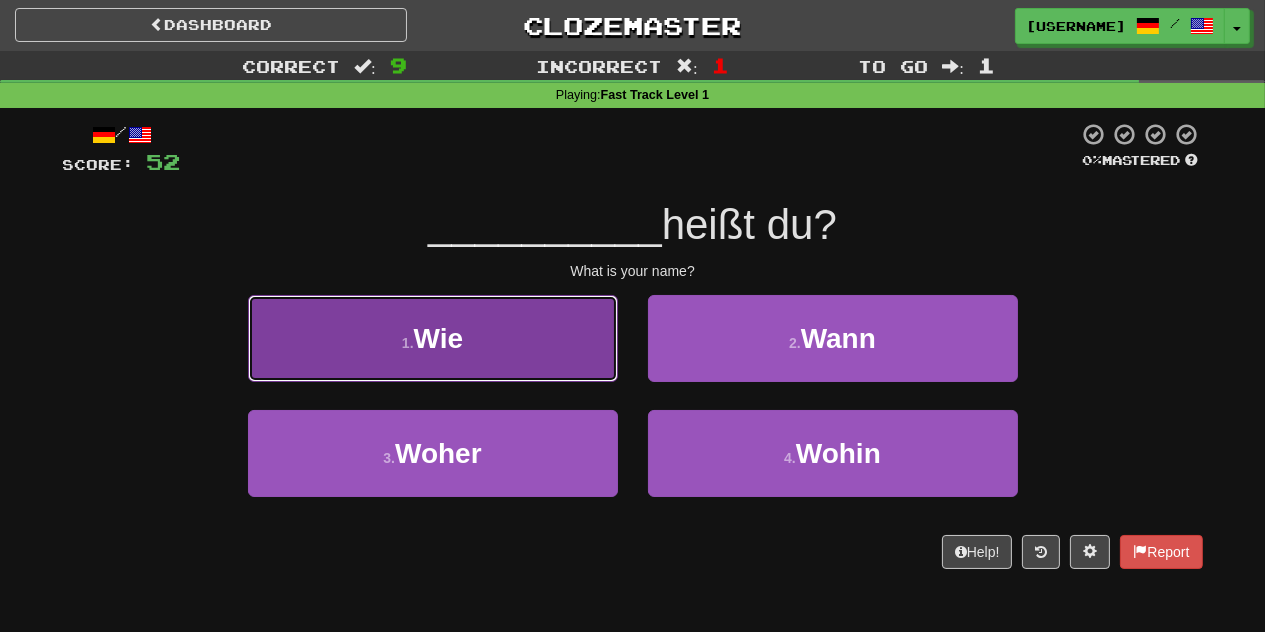 click on "1 .  Wie" at bounding box center [433, 338] 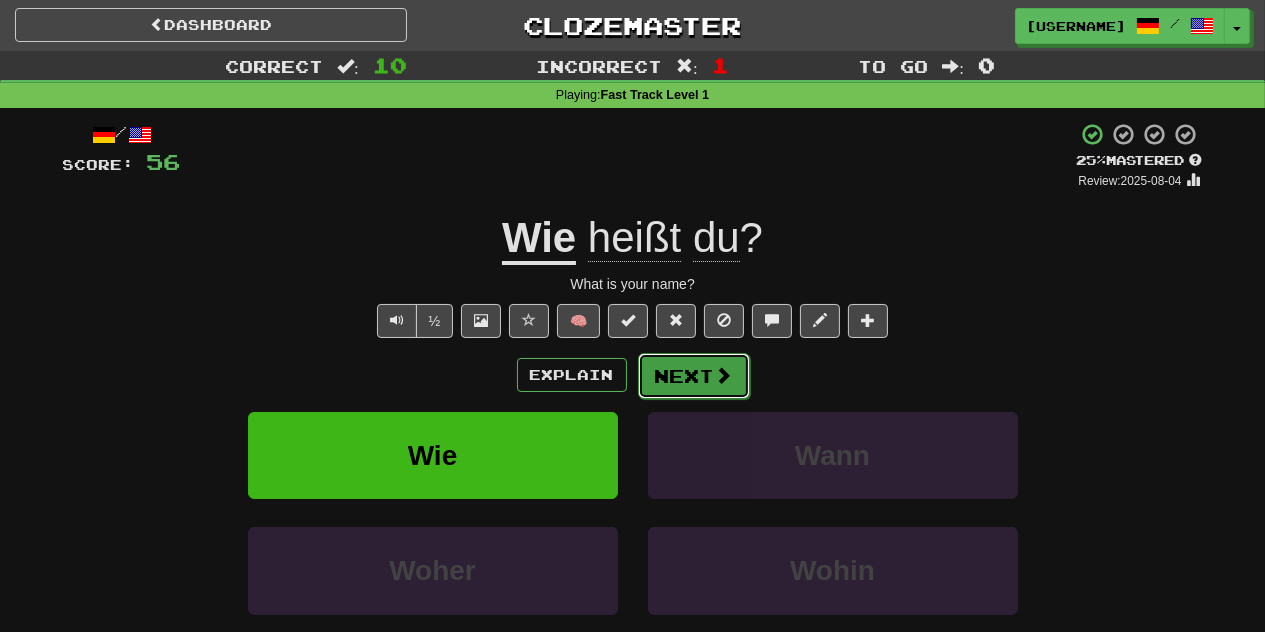 click on "Next" at bounding box center [694, 376] 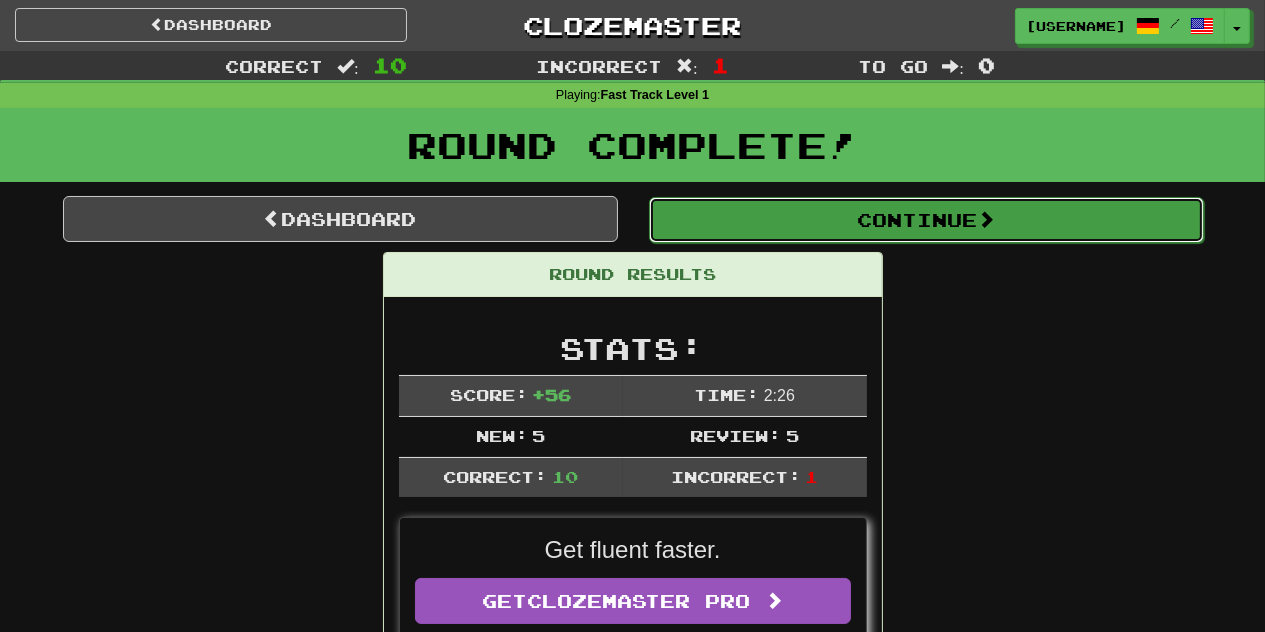 click on "Continue" at bounding box center [926, 220] 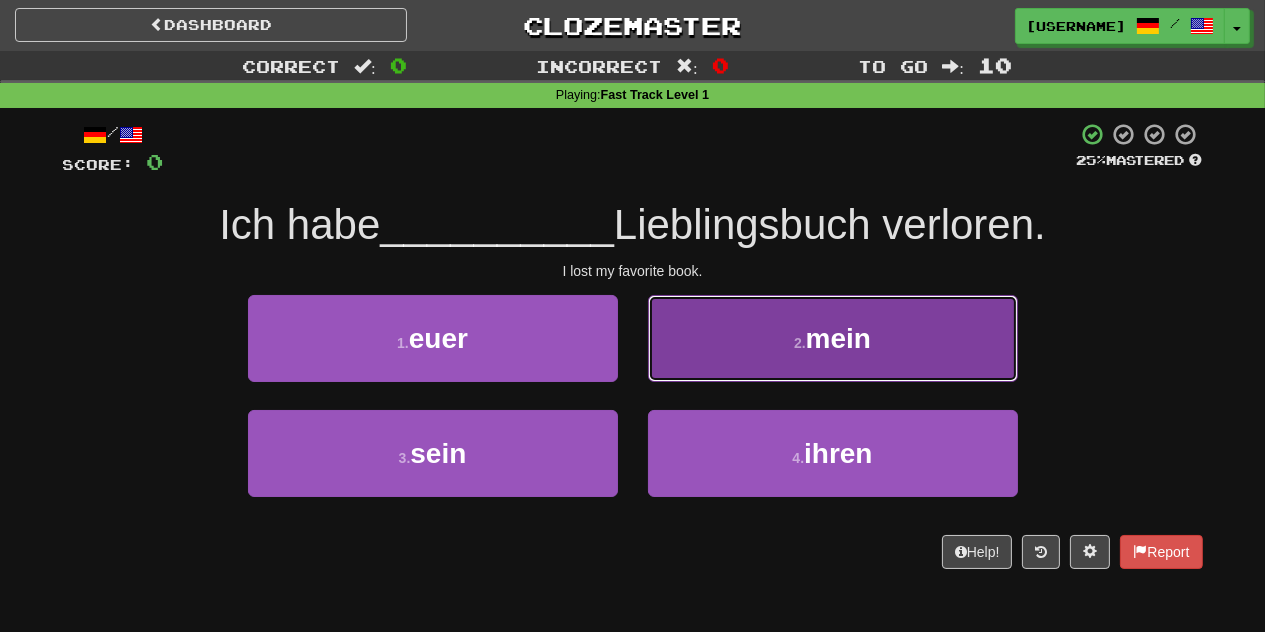 click on "mein" at bounding box center (838, 338) 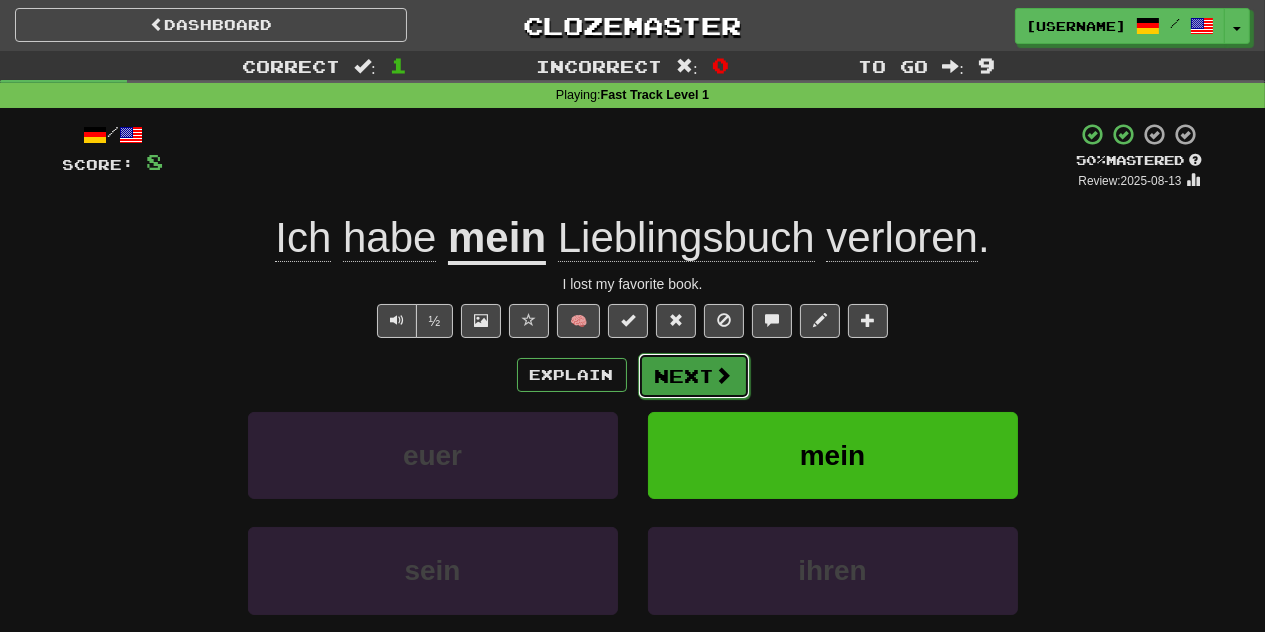 click on "Next" at bounding box center (694, 376) 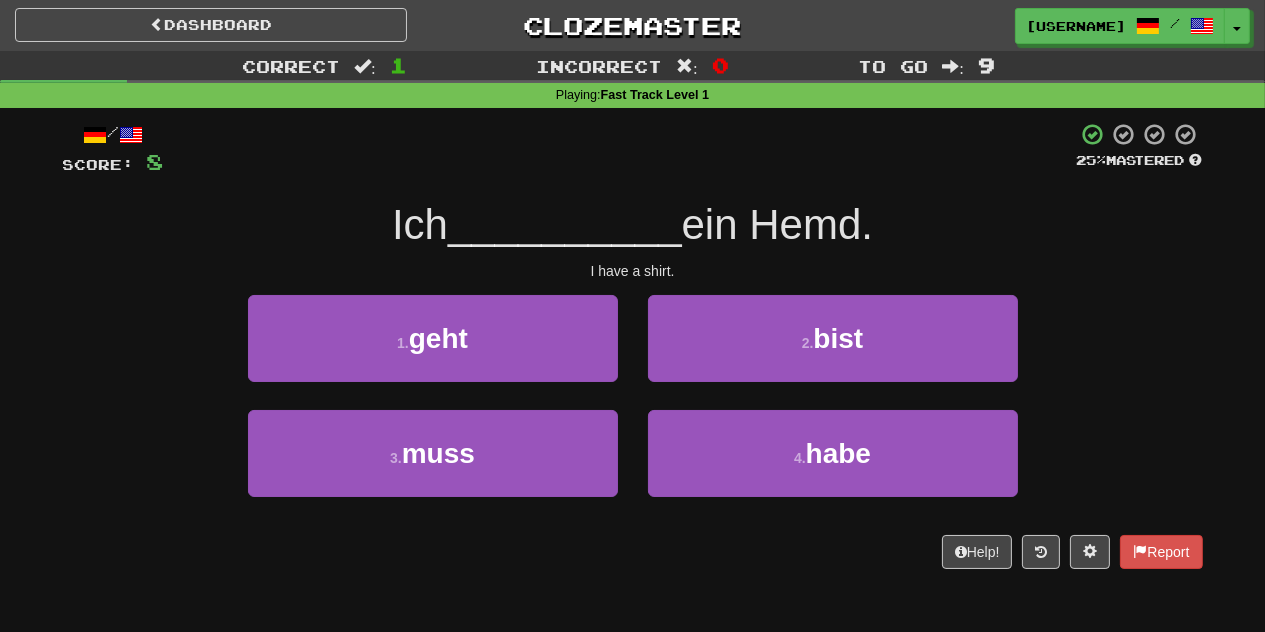 click on "2 .  bist" at bounding box center (833, 352) 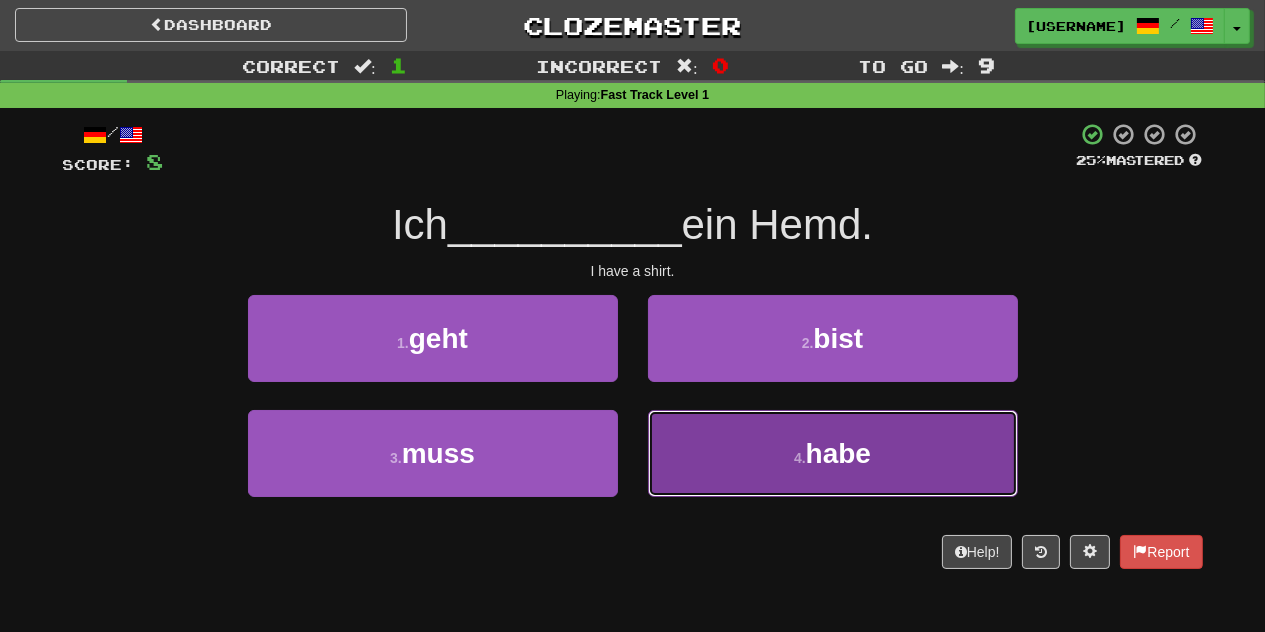 click on "4 .  habe" at bounding box center [833, 453] 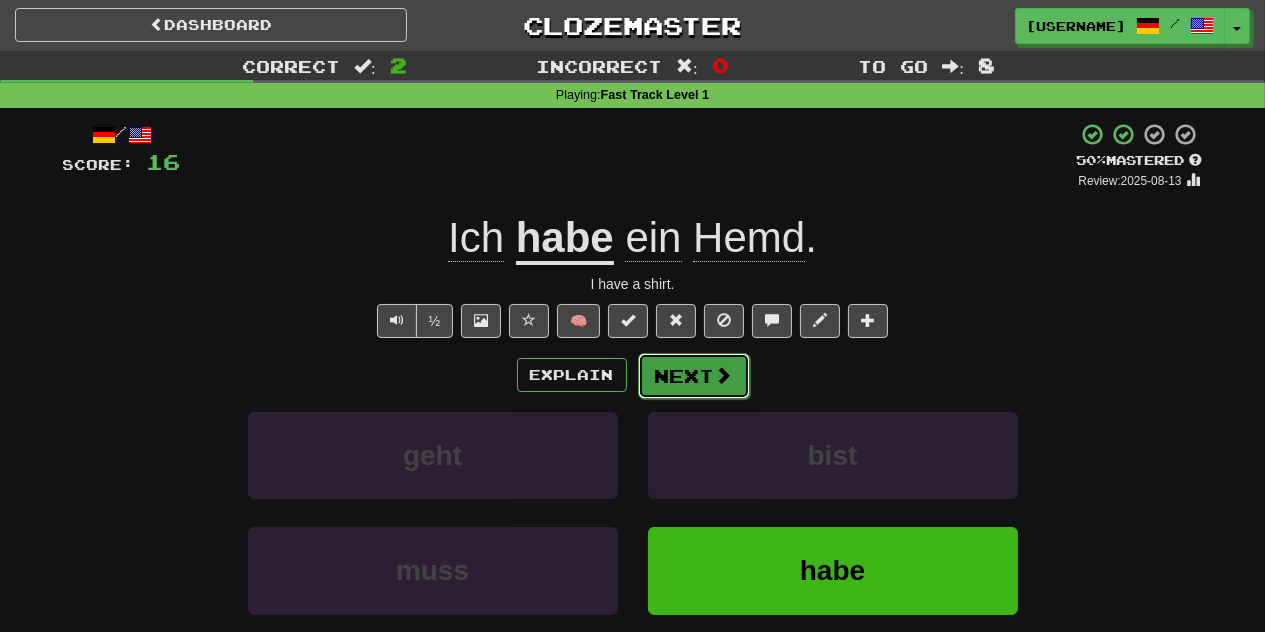 click at bounding box center (724, 375) 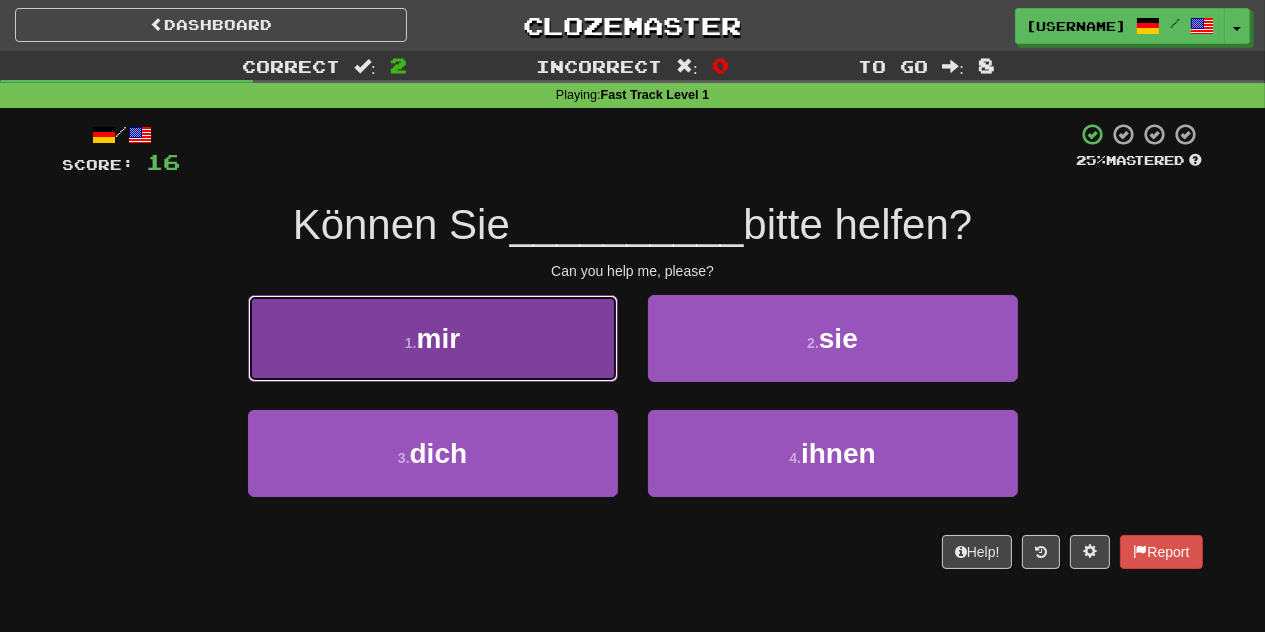 click on "1 .  mir" at bounding box center [433, 338] 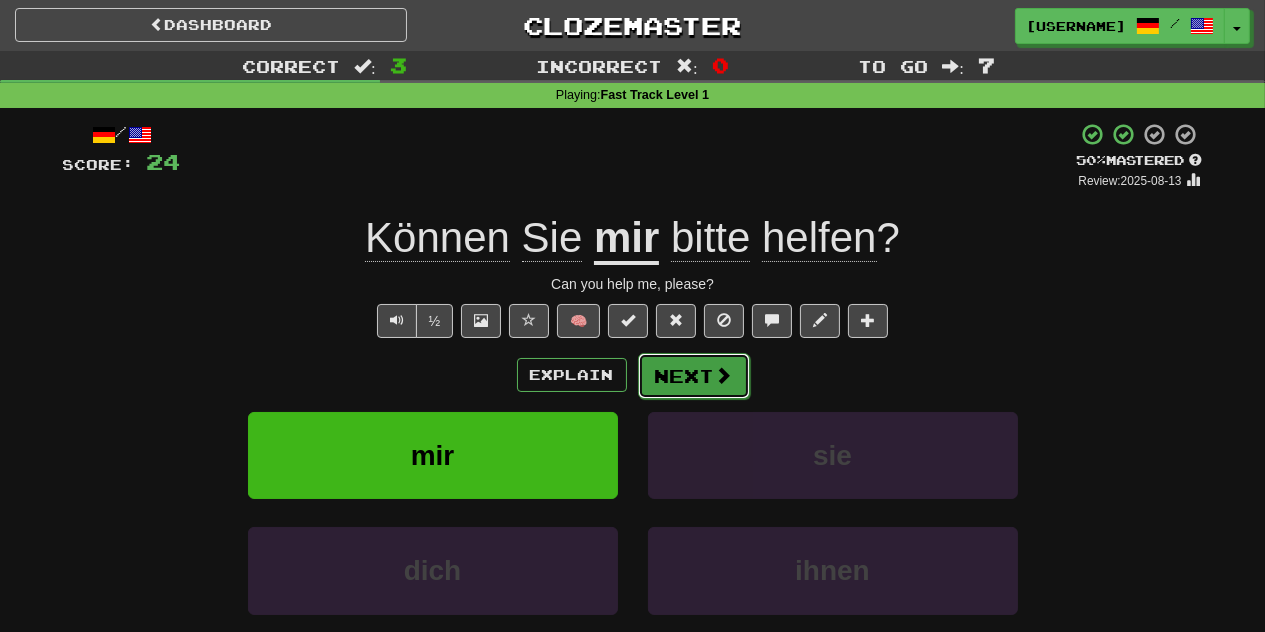 click at bounding box center [724, 375] 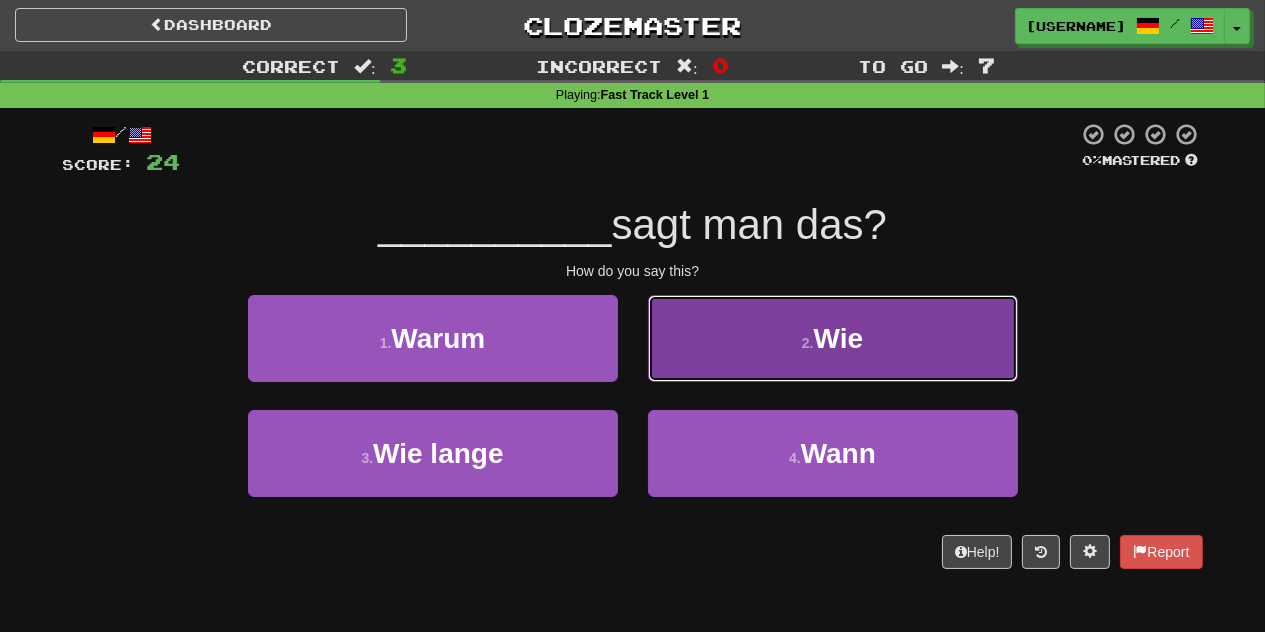 click on "Wie" at bounding box center (839, 338) 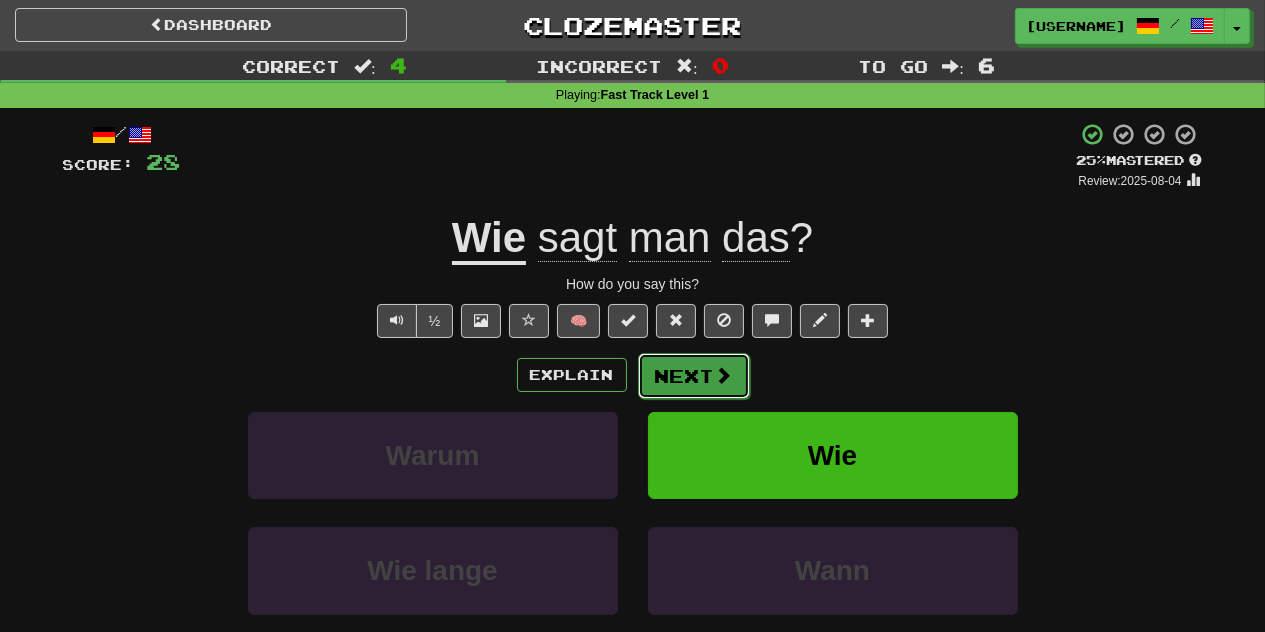 click on "Next" at bounding box center (694, 376) 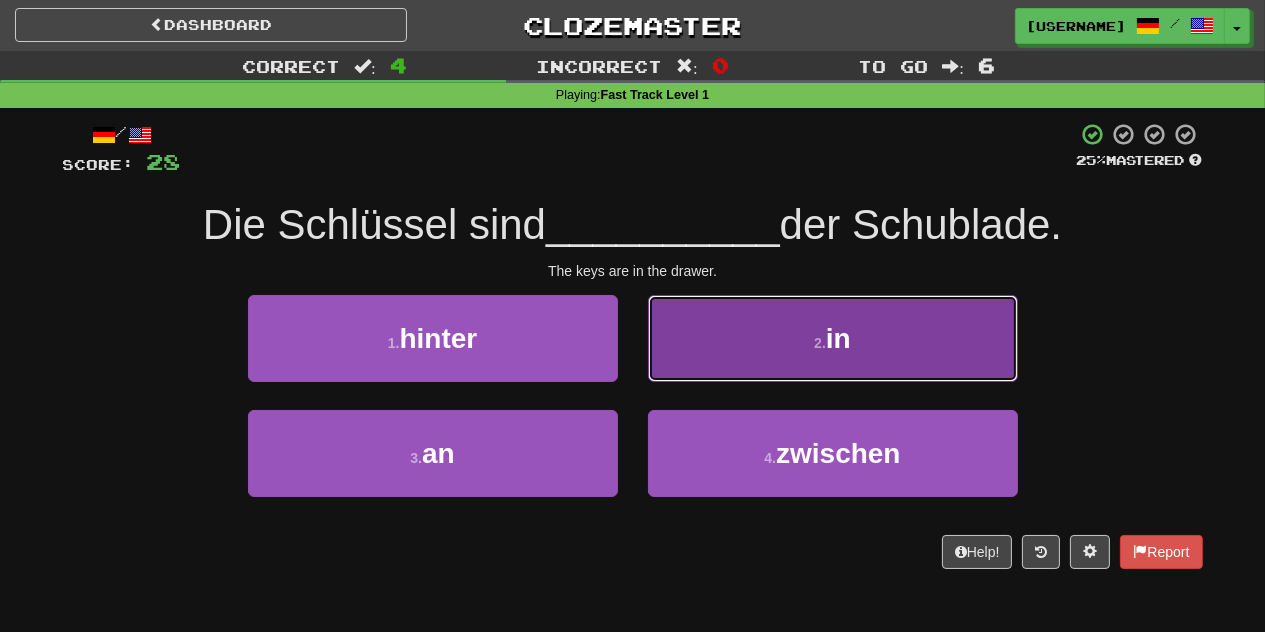 click on "2 .  in" at bounding box center [833, 338] 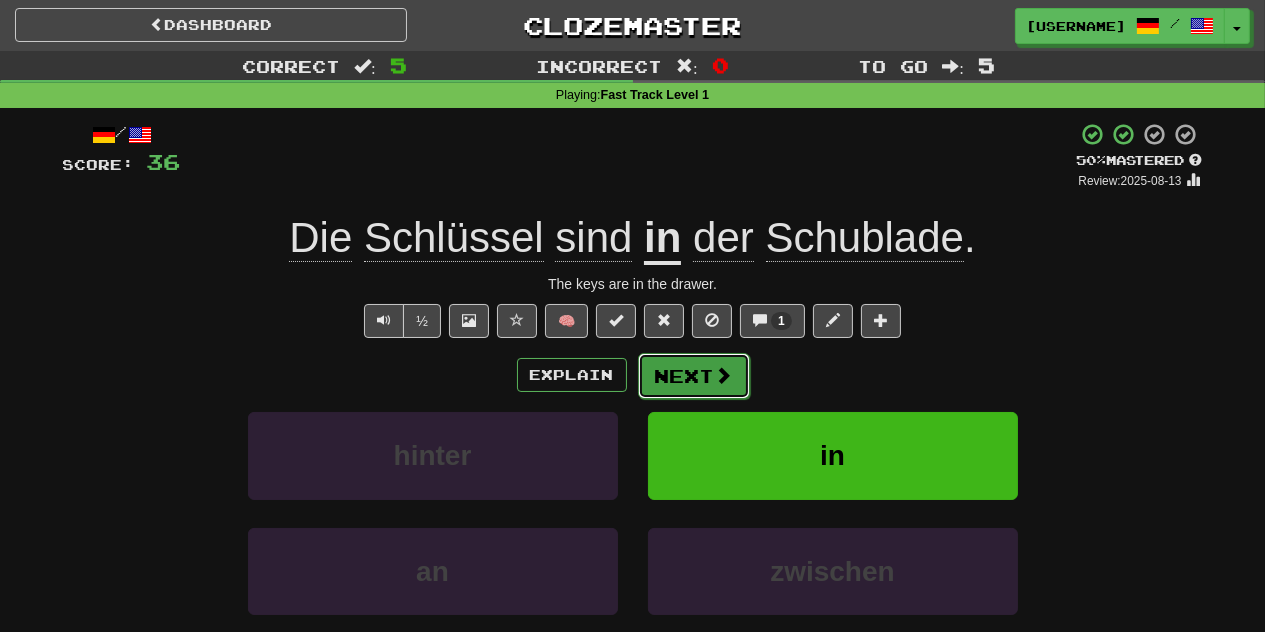 click on "Next" at bounding box center [694, 376] 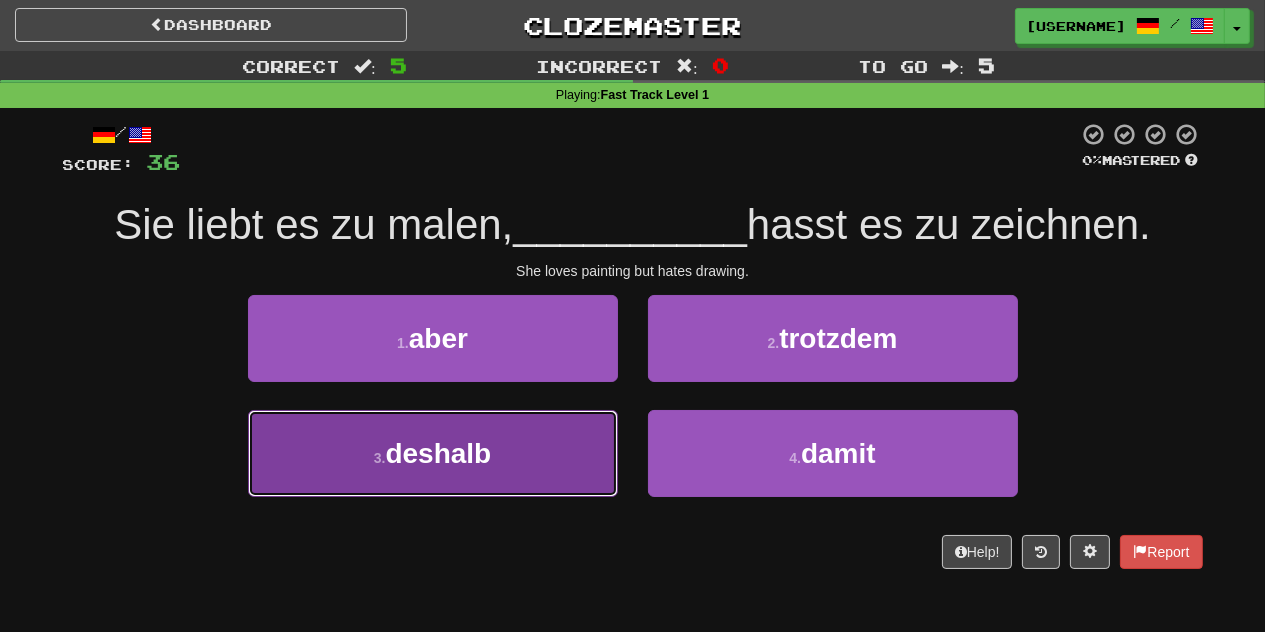 click on "3 .  deshalb" at bounding box center [433, 453] 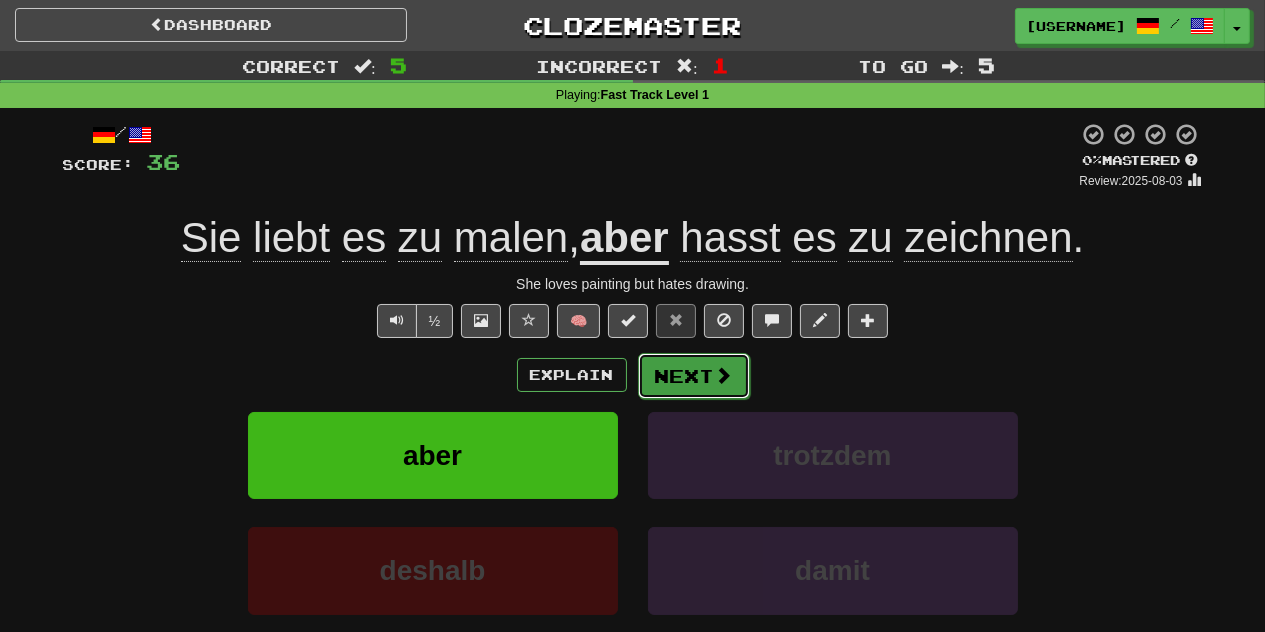 click on "Next" at bounding box center [694, 376] 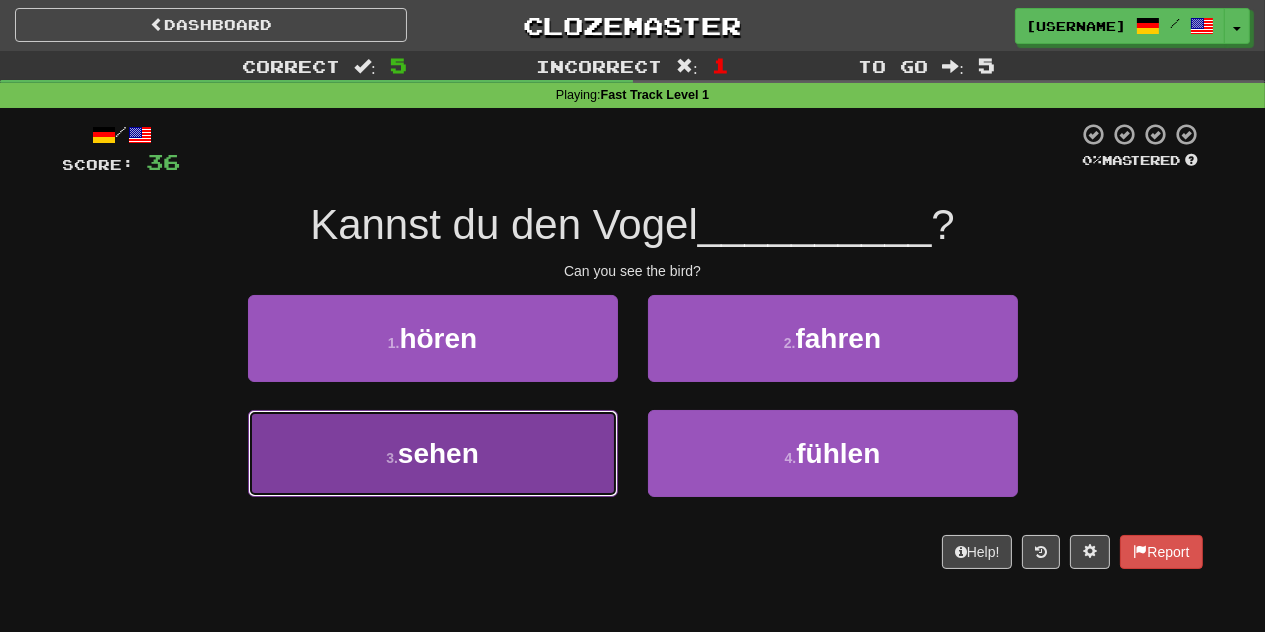 click on "3 .  sehen" at bounding box center [433, 453] 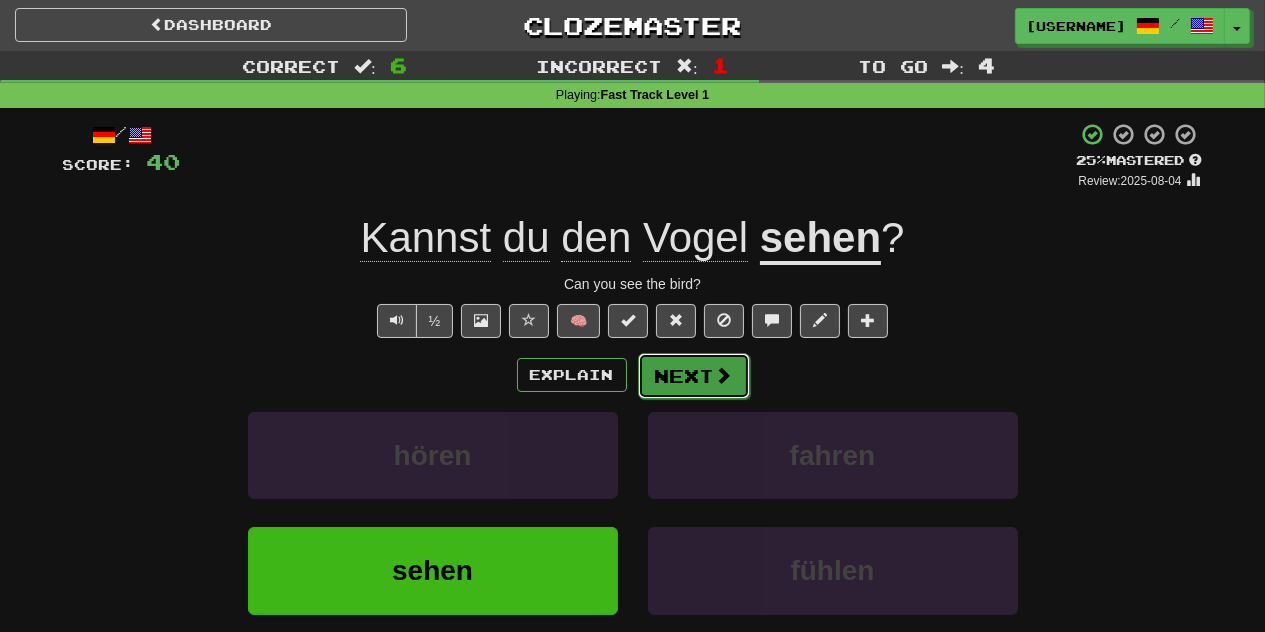 click on "Next" at bounding box center [694, 376] 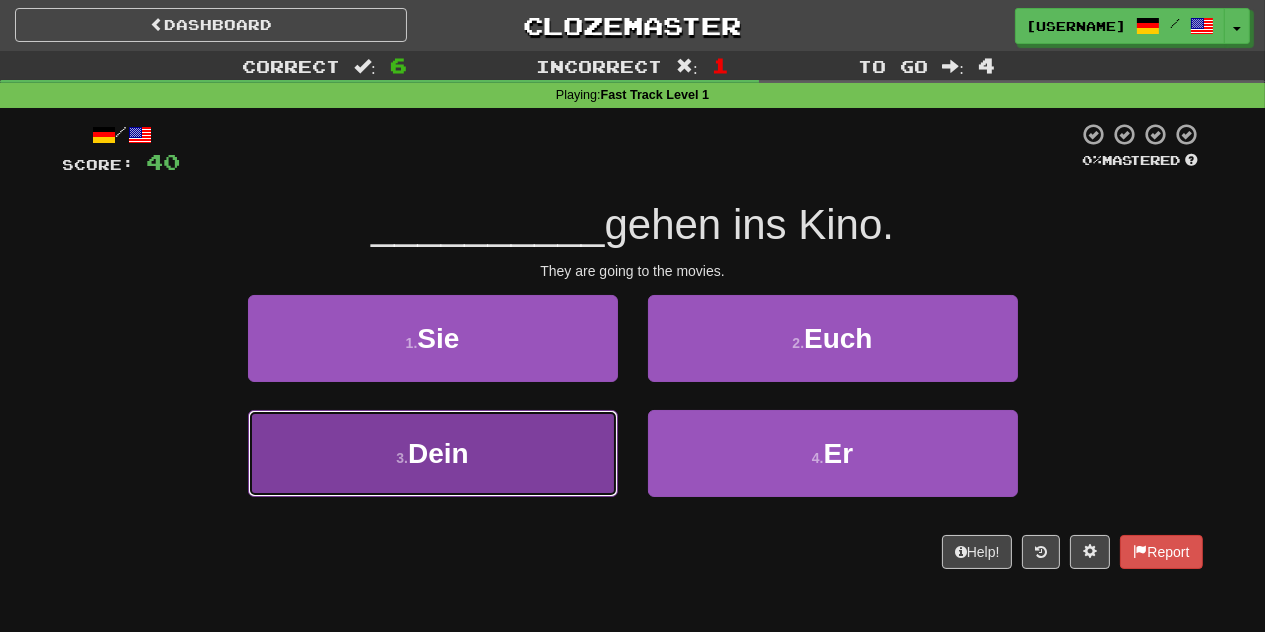 click on "3 .  Dein" at bounding box center (433, 453) 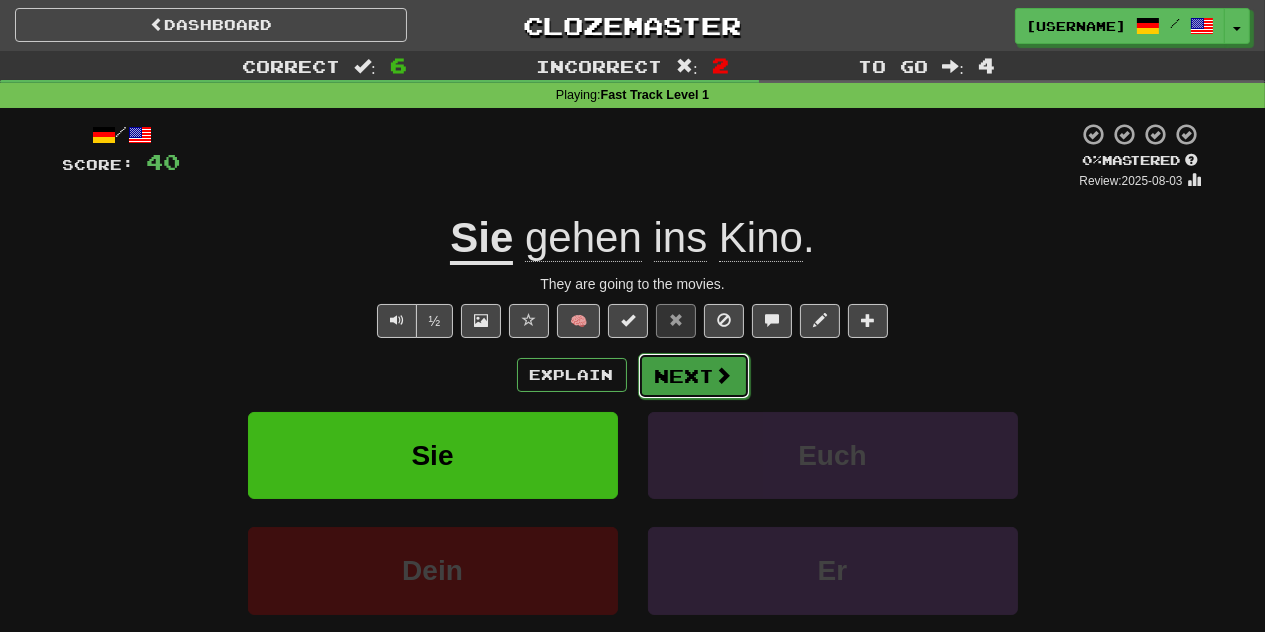 click at bounding box center [724, 375] 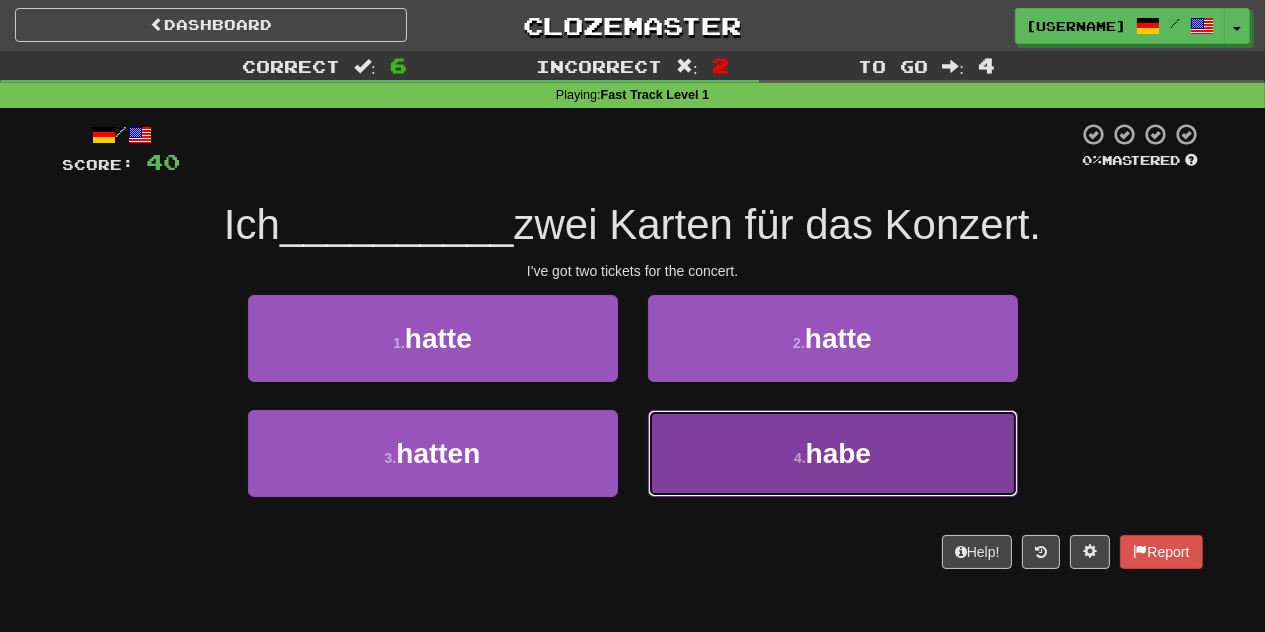 click on "habe" at bounding box center [838, 453] 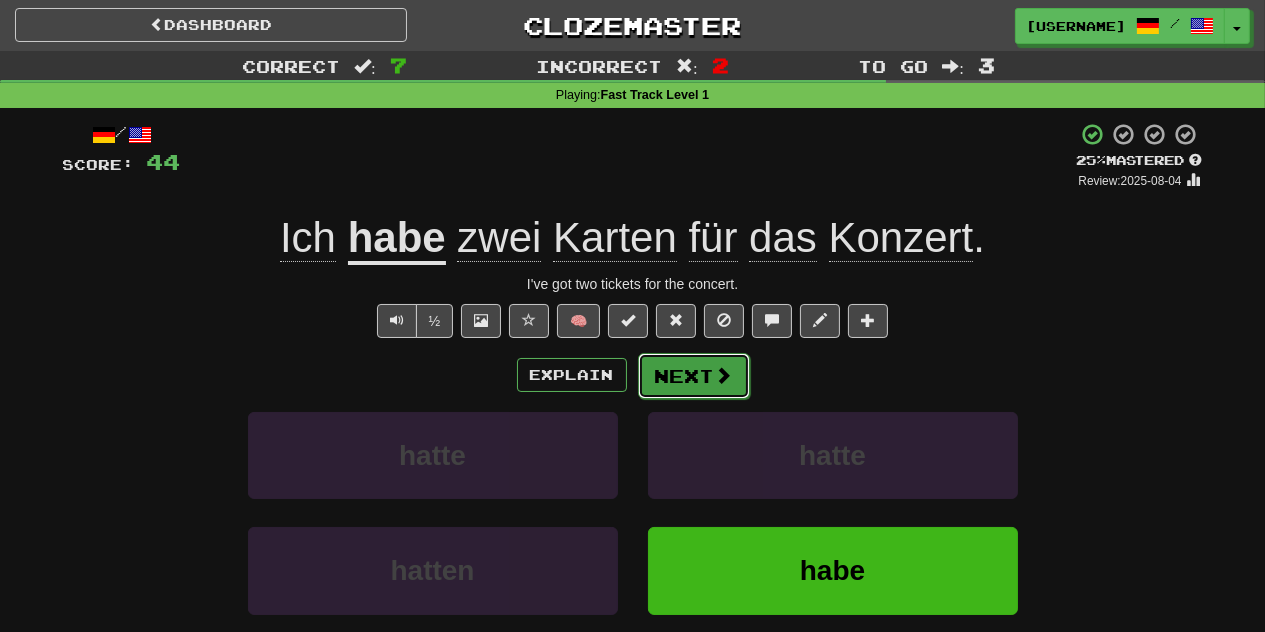 click on "Next" at bounding box center [694, 376] 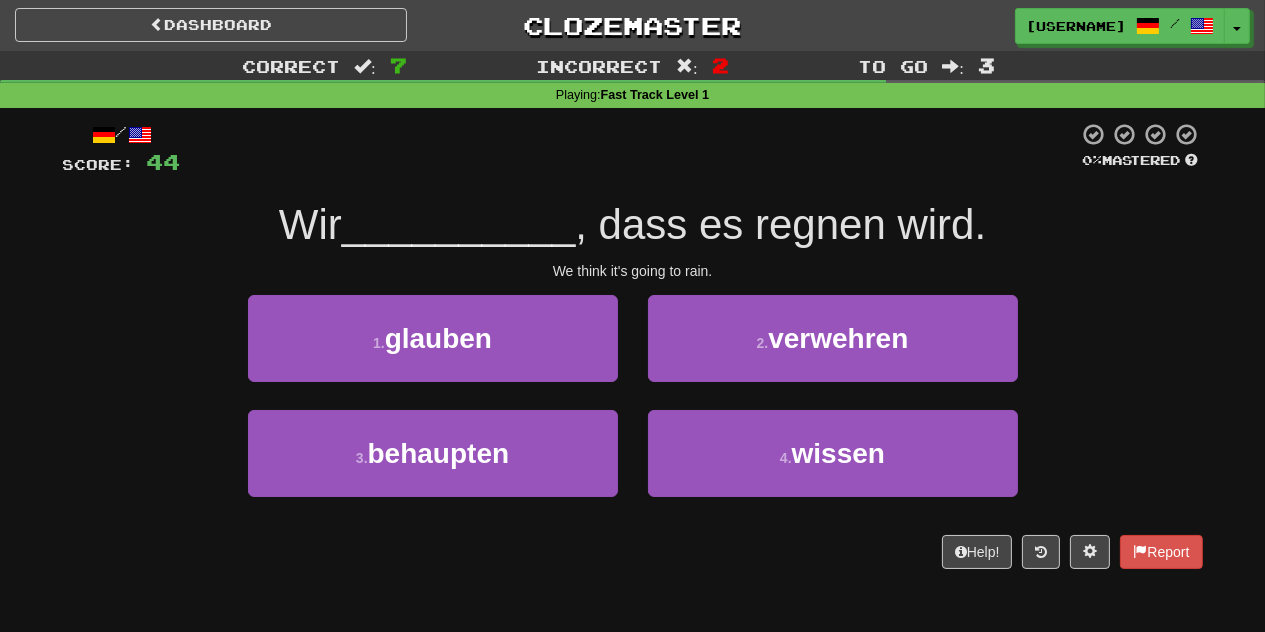 click on "We think it's going to rain." at bounding box center (633, 271) 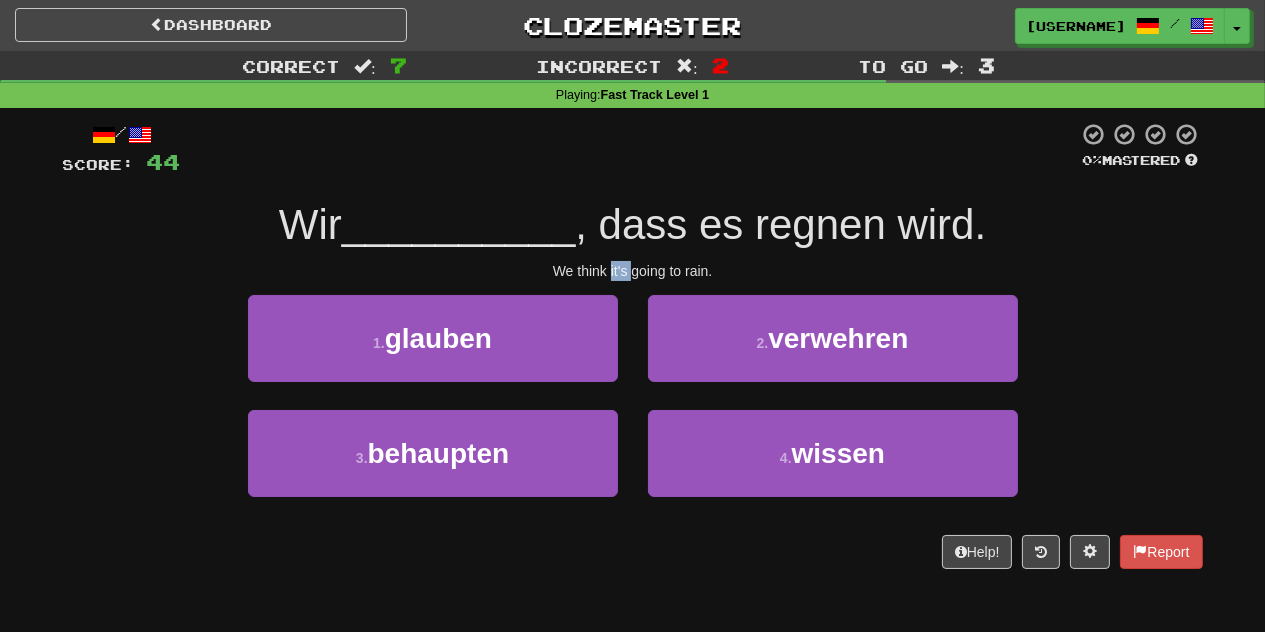 click on "We think it's going to rain." at bounding box center [633, 271] 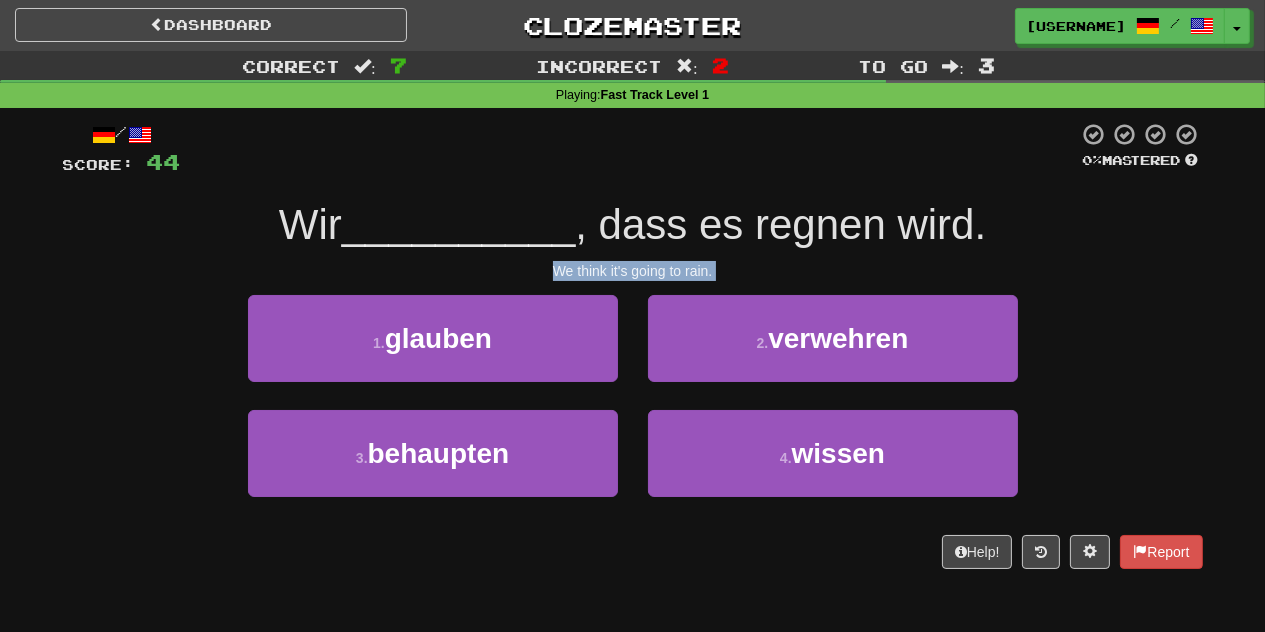 click on "We think it's going to rain." at bounding box center [633, 271] 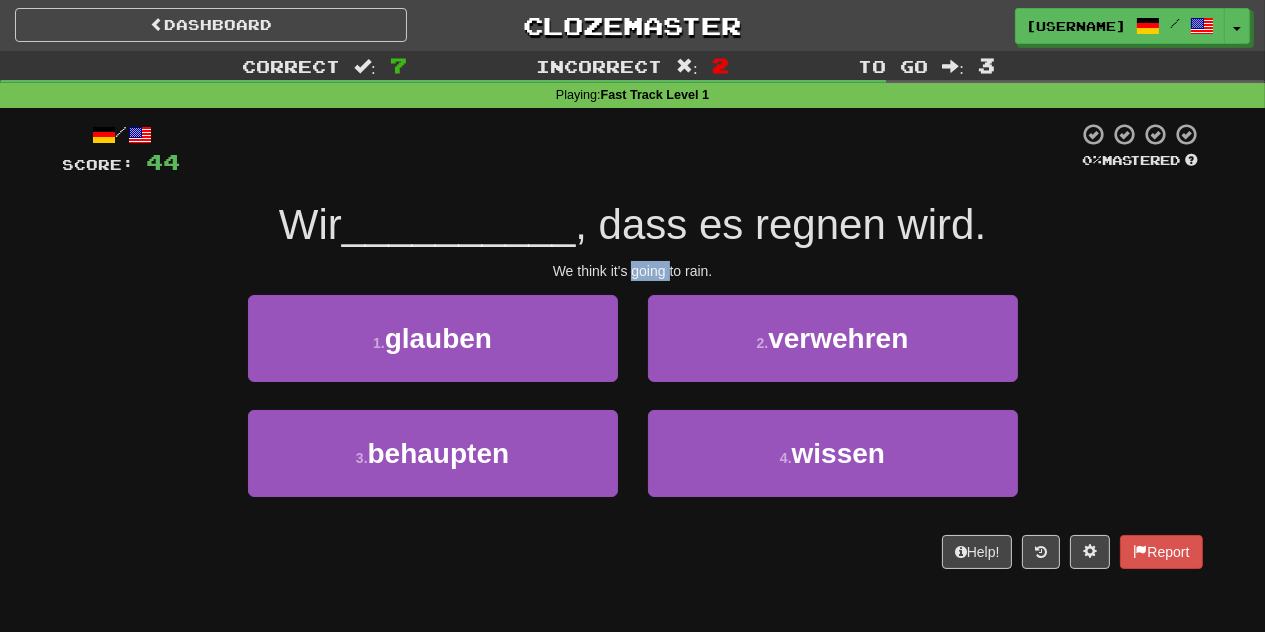 click on "We think it's going to rain." at bounding box center (633, 271) 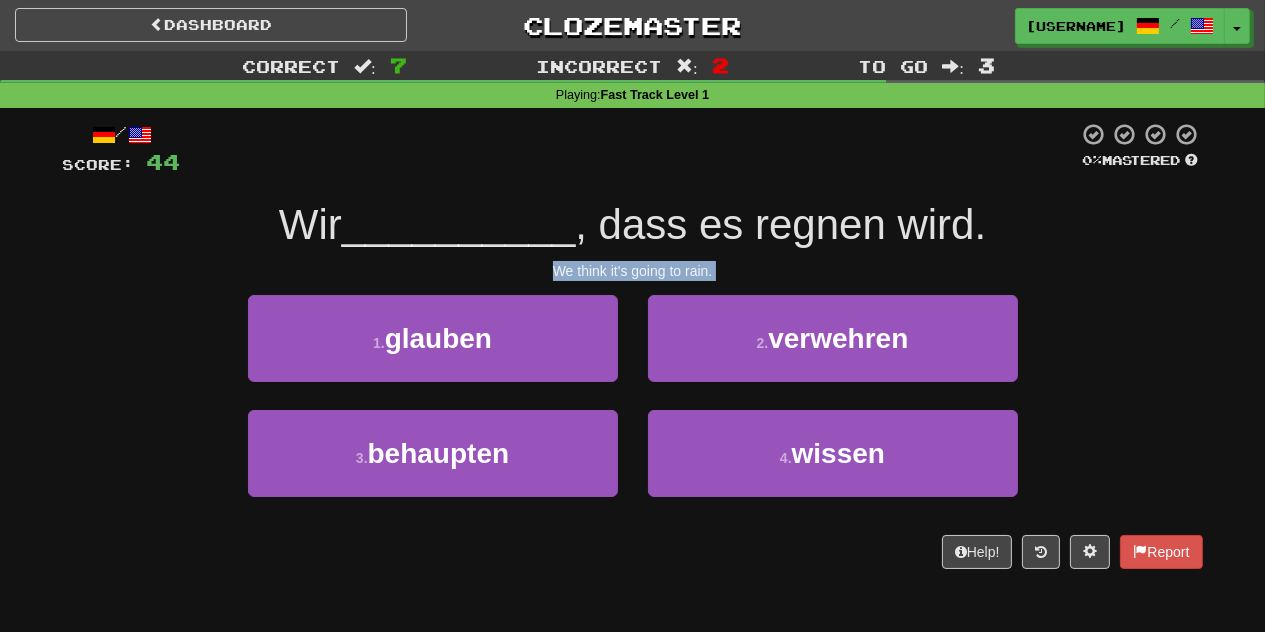 click on "We think it's going to rain." at bounding box center (633, 271) 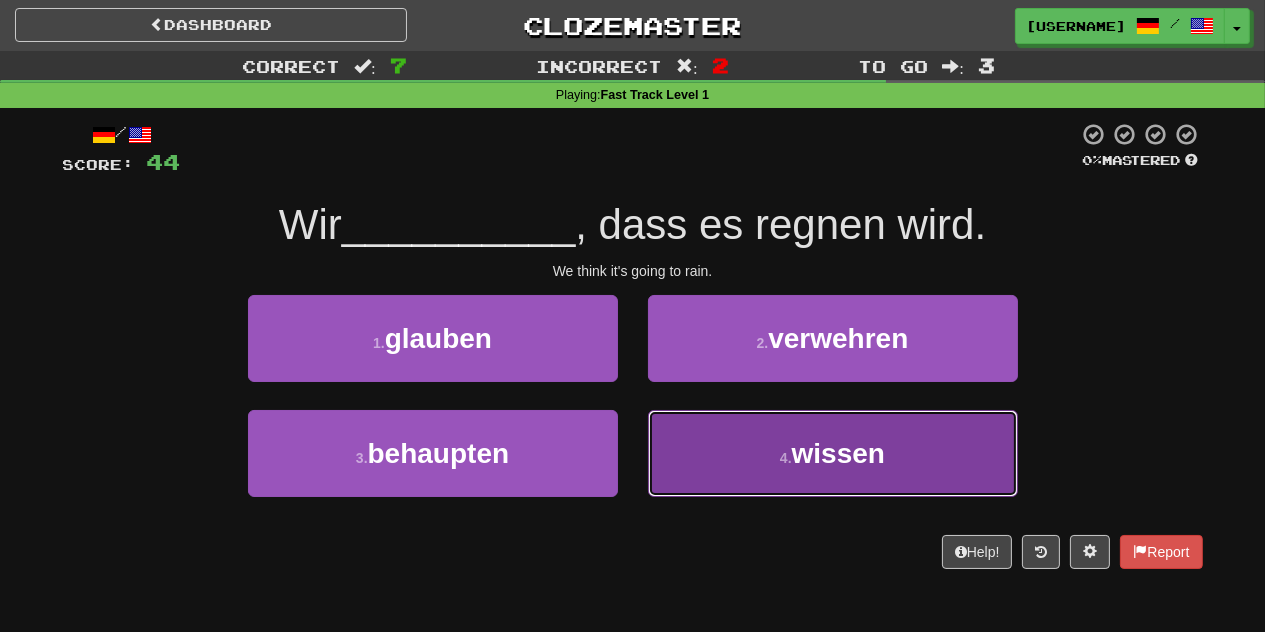 click on "4 .  wissen" at bounding box center [833, 453] 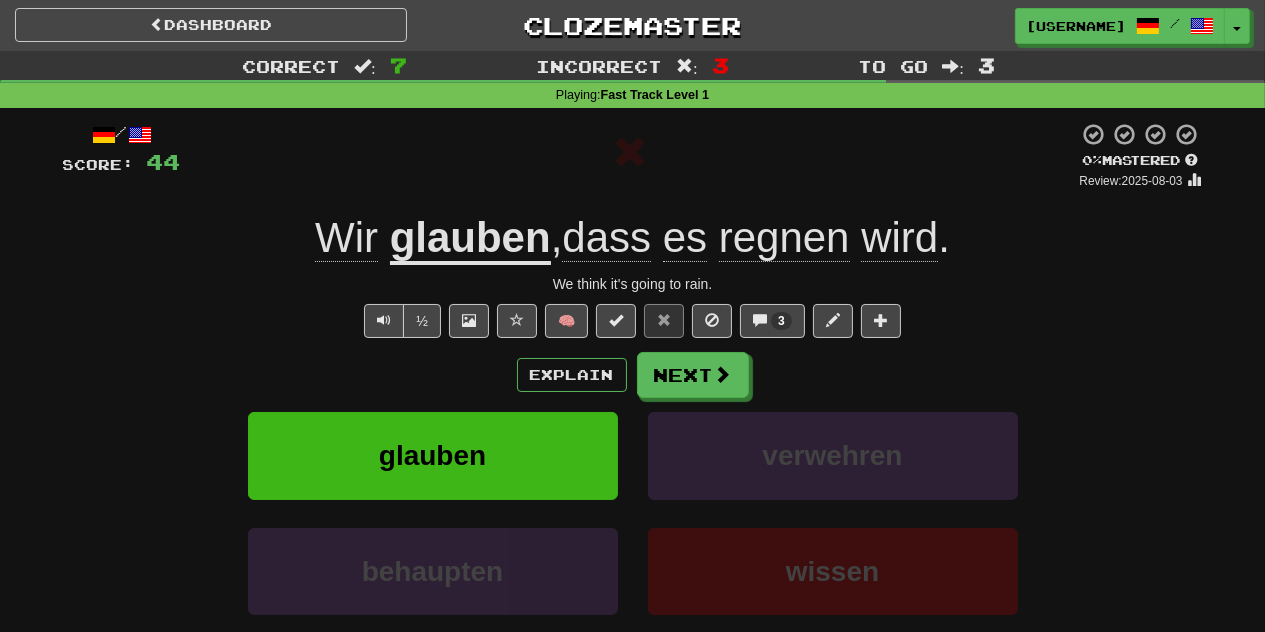 click on "glauben" at bounding box center (470, 239) 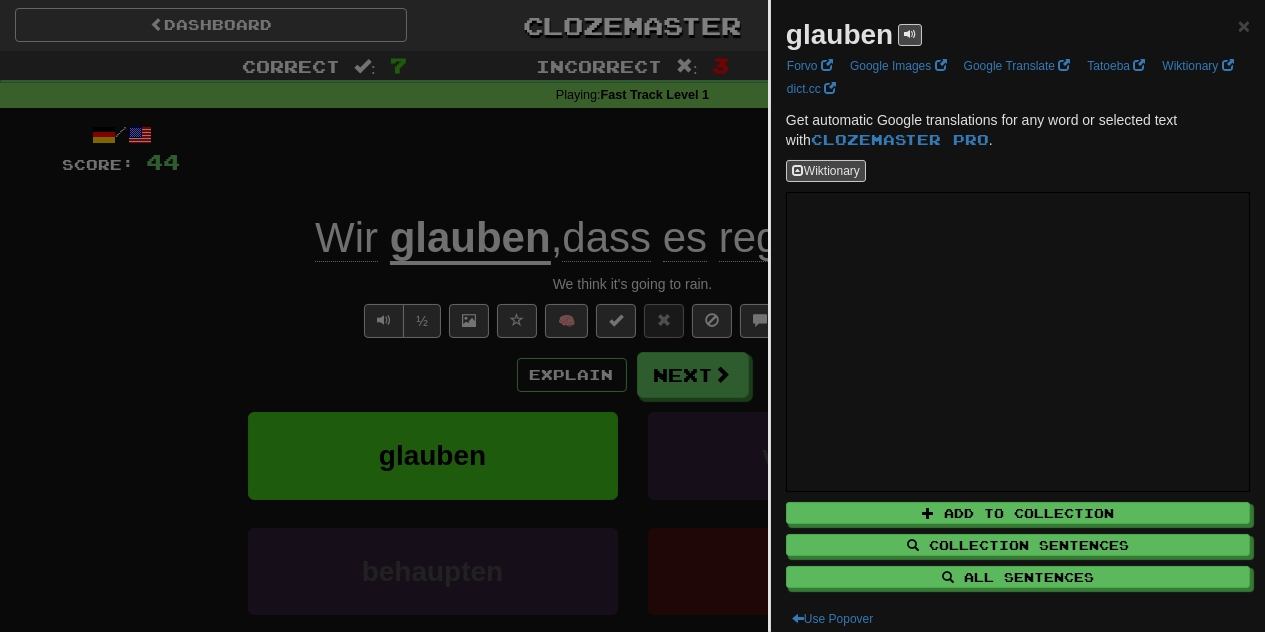click at bounding box center [632, 316] 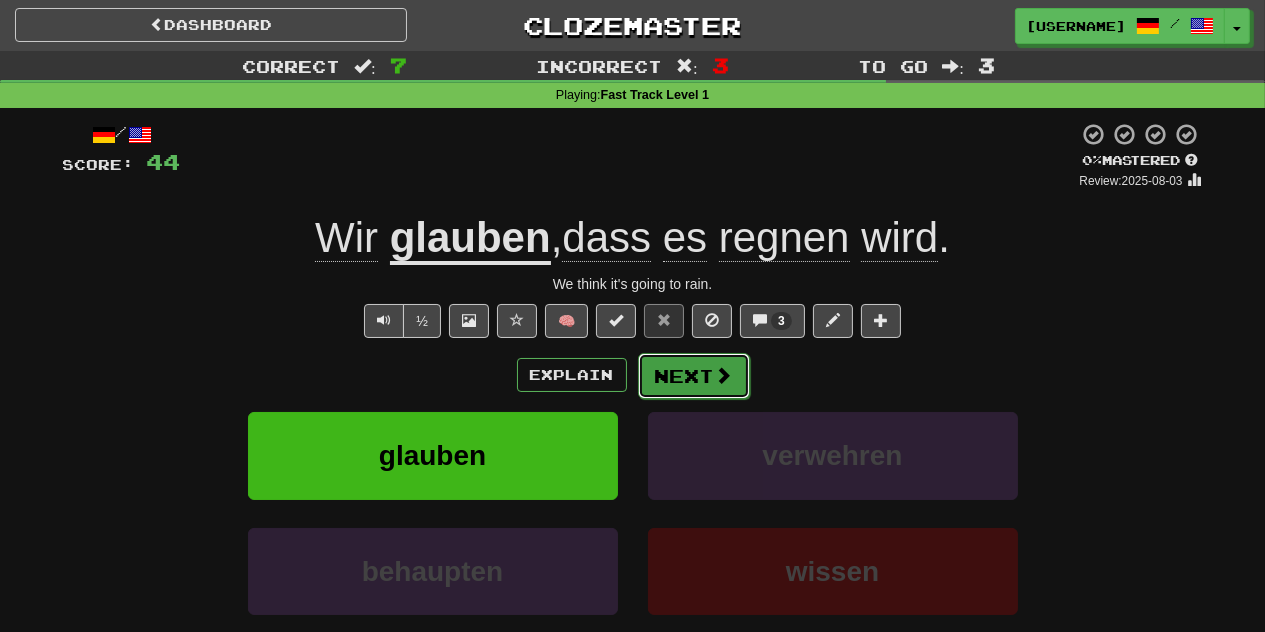 click at bounding box center (724, 375) 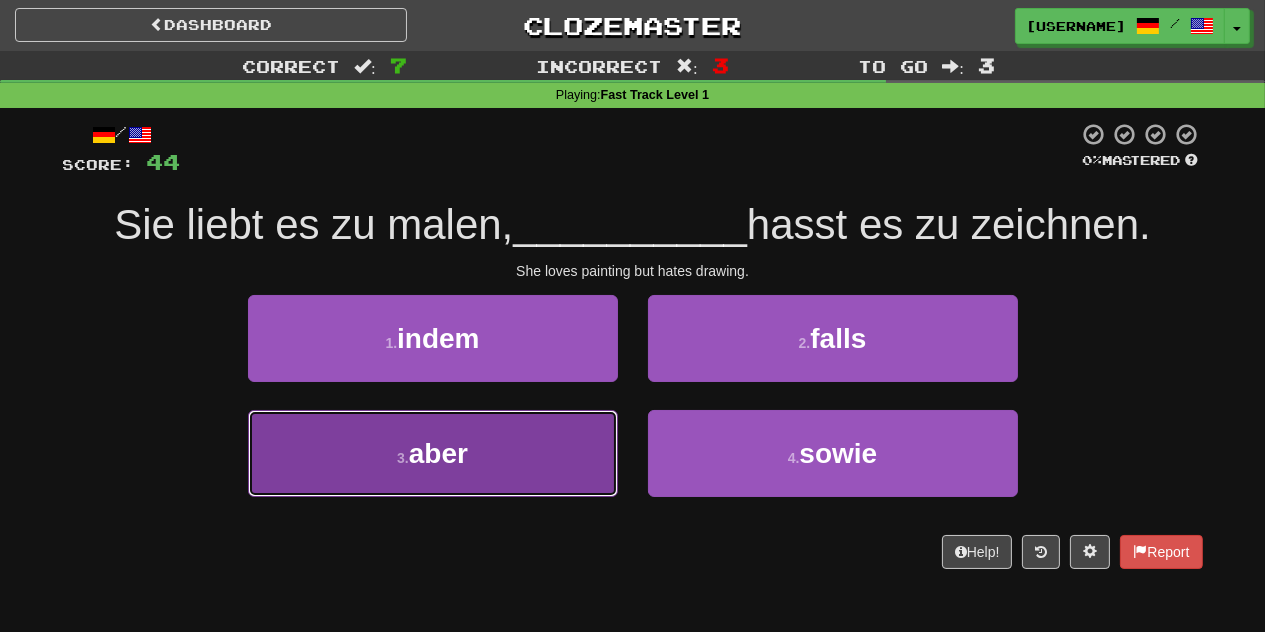 click on "3 .  aber" at bounding box center [433, 453] 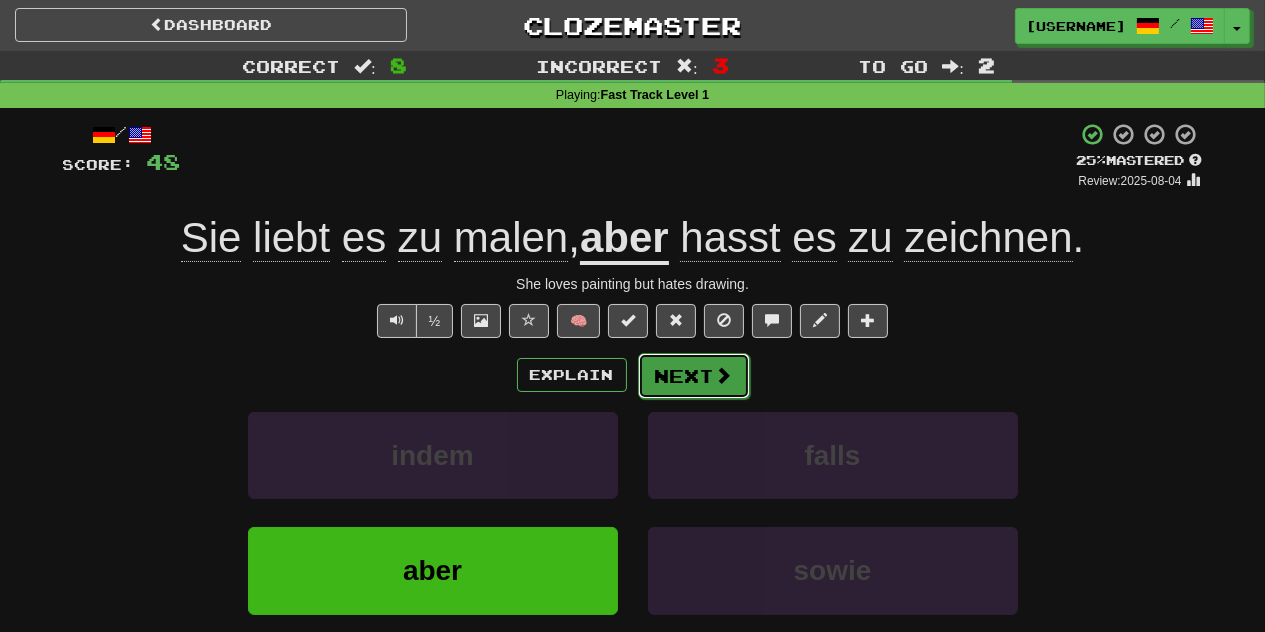 click on "Next" at bounding box center [694, 376] 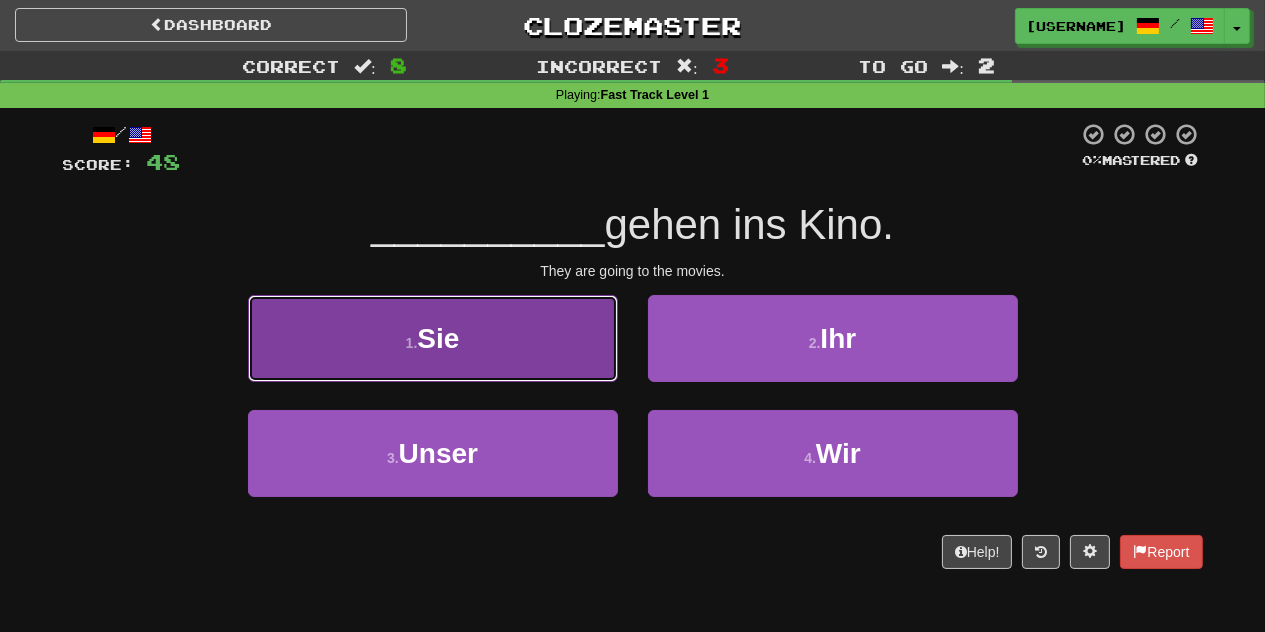 click on "1 .  Sie" at bounding box center (433, 338) 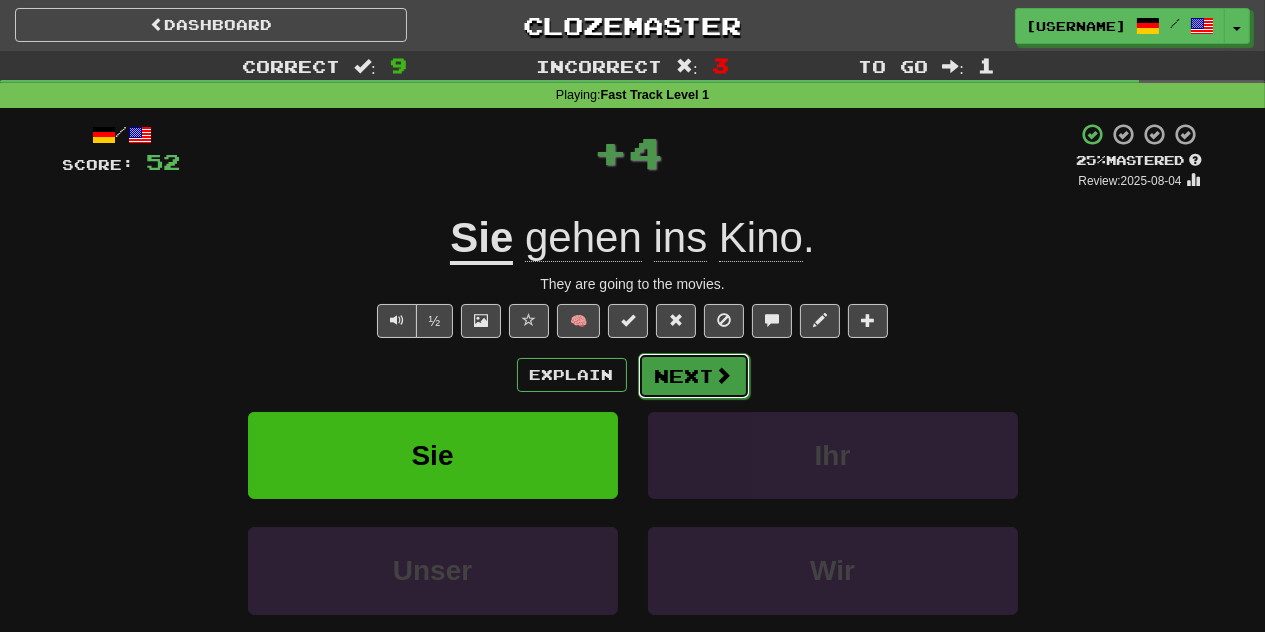 click on "Next" at bounding box center [694, 376] 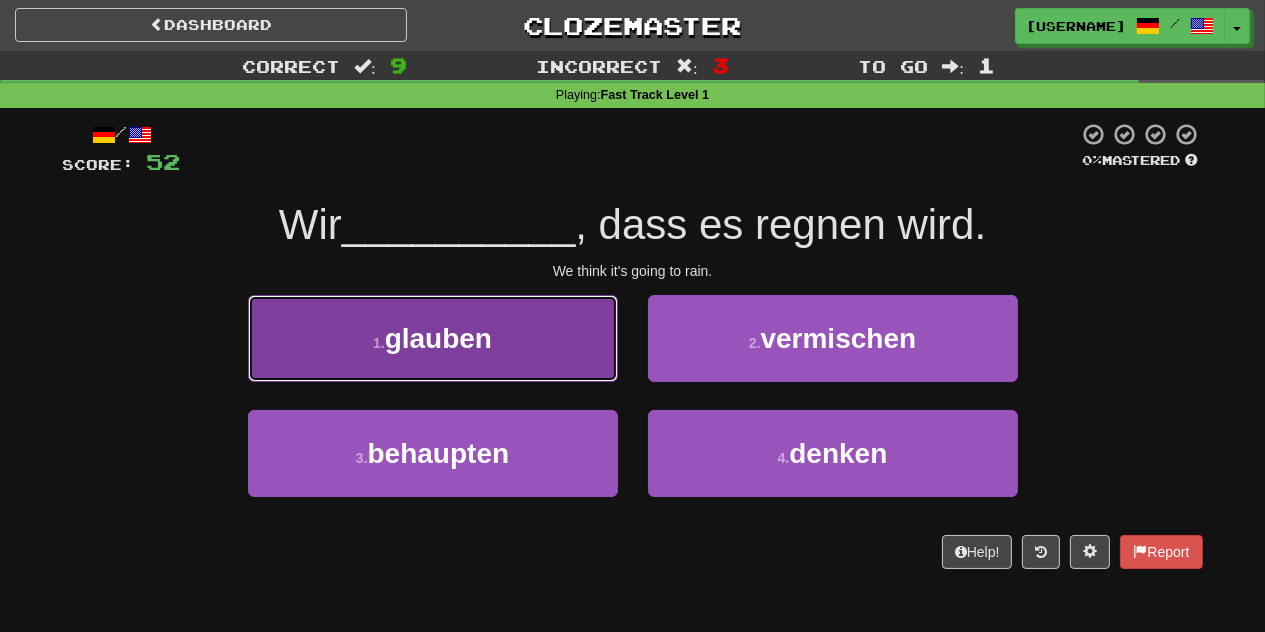click on "1 .  glauben" at bounding box center (433, 338) 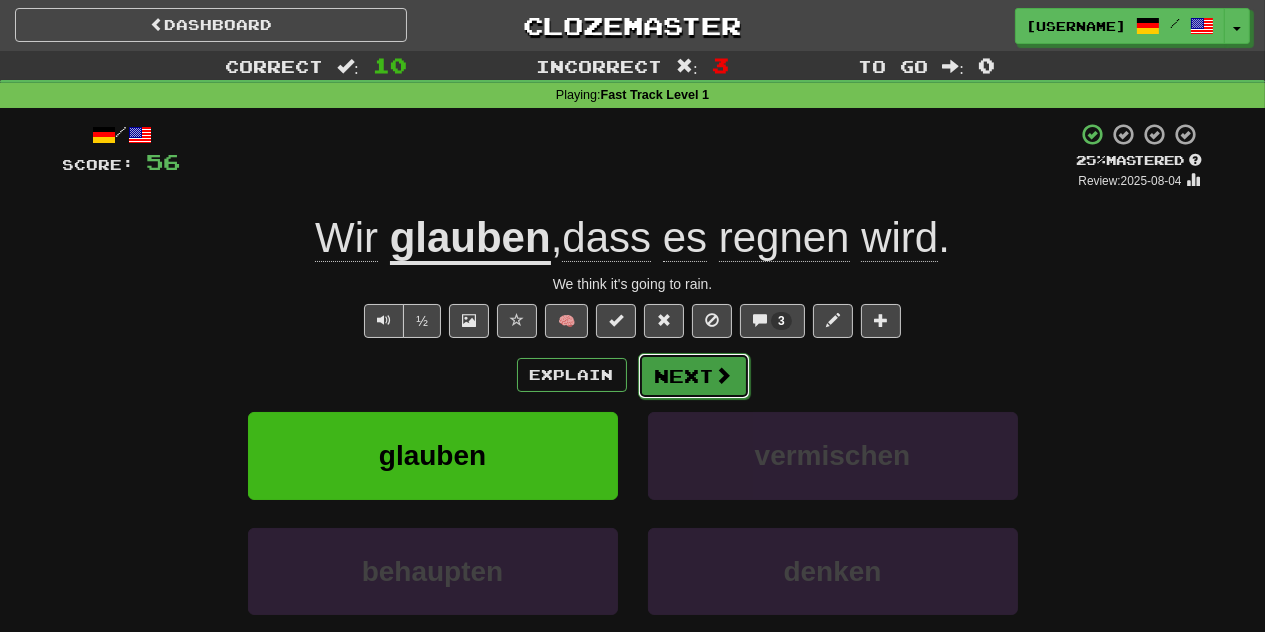 click at bounding box center (724, 375) 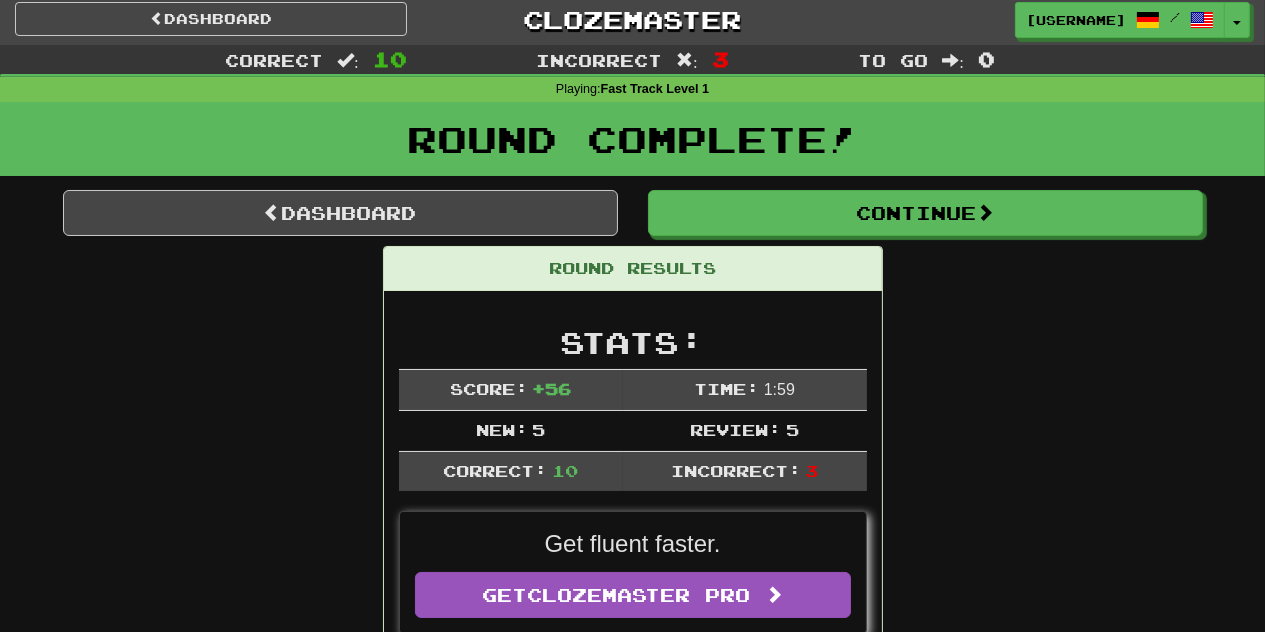scroll, scrollTop: 0, scrollLeft: 0, axis: both 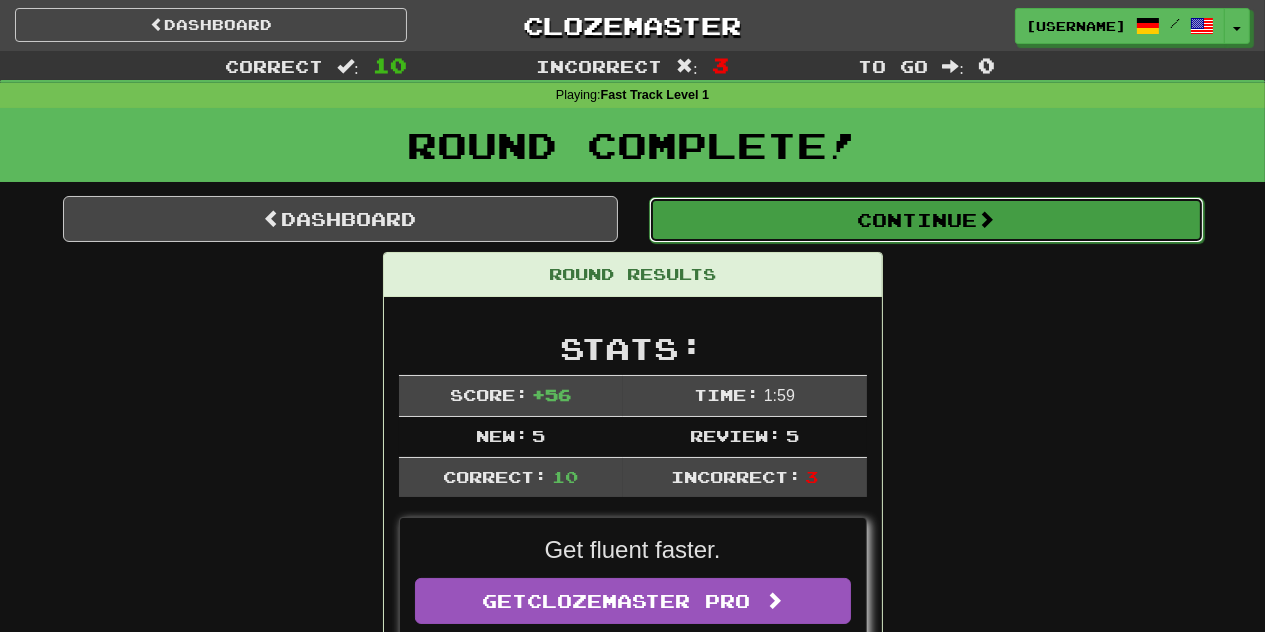 click on "Continue" at bounding box center (926, 220) 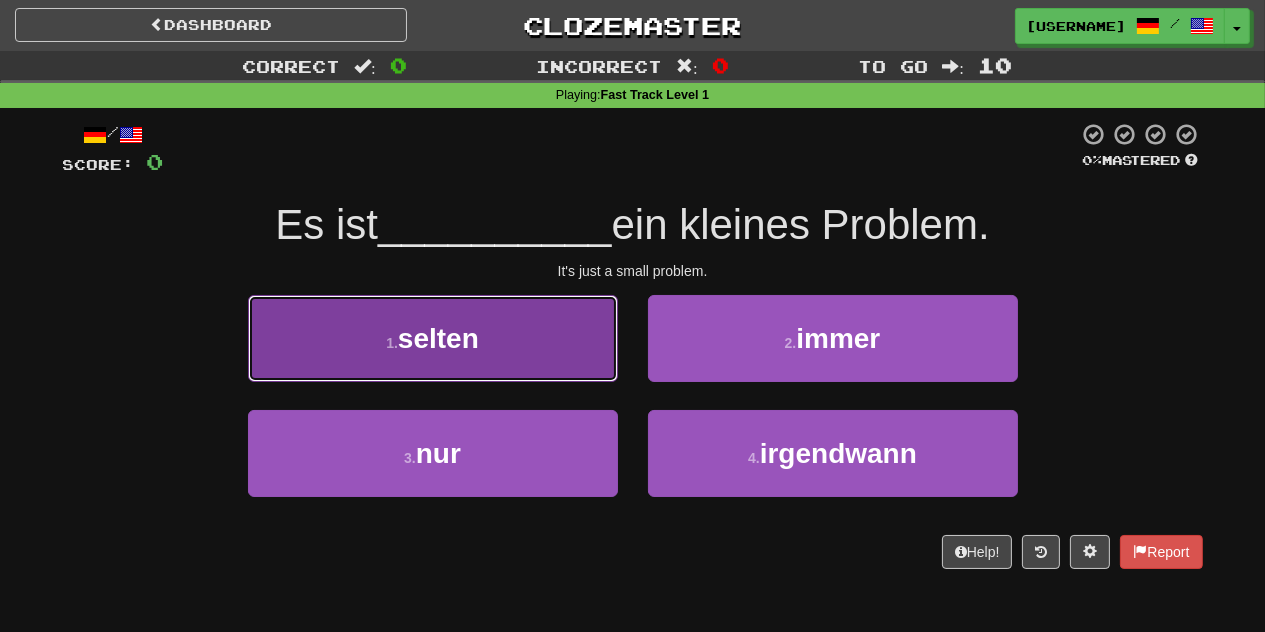 click on "1 .  selten" at bounding box center [433, 338] 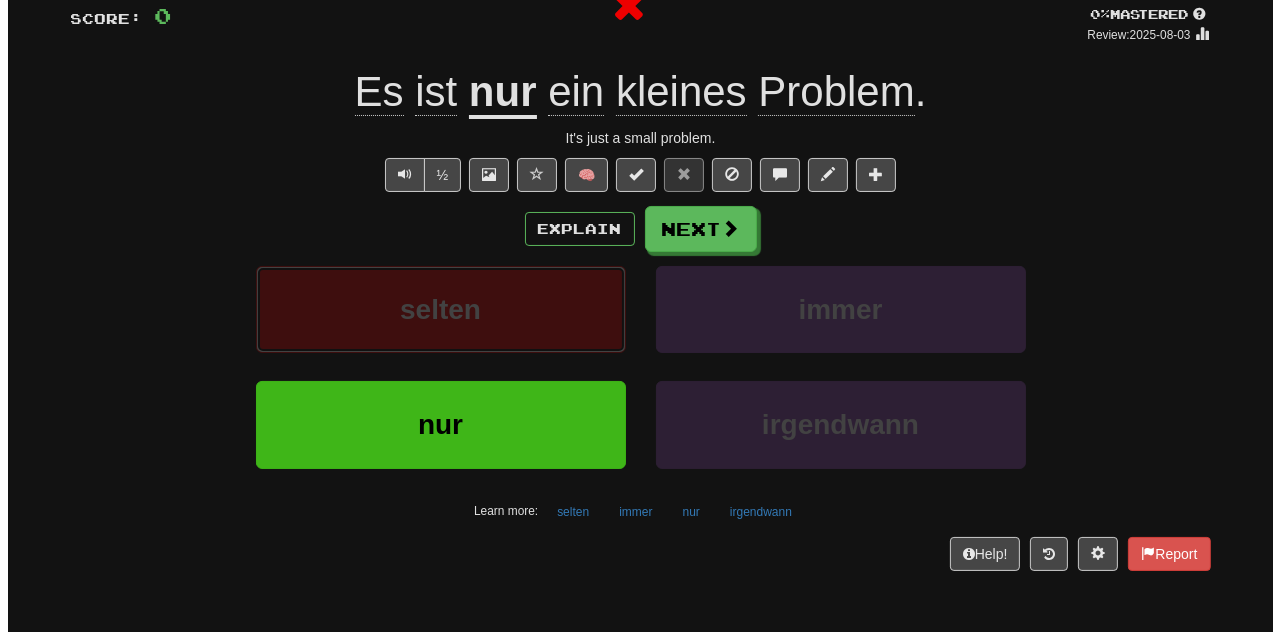 scroll, scrollTop: 42, scrollLeft: 0, axis: vertical 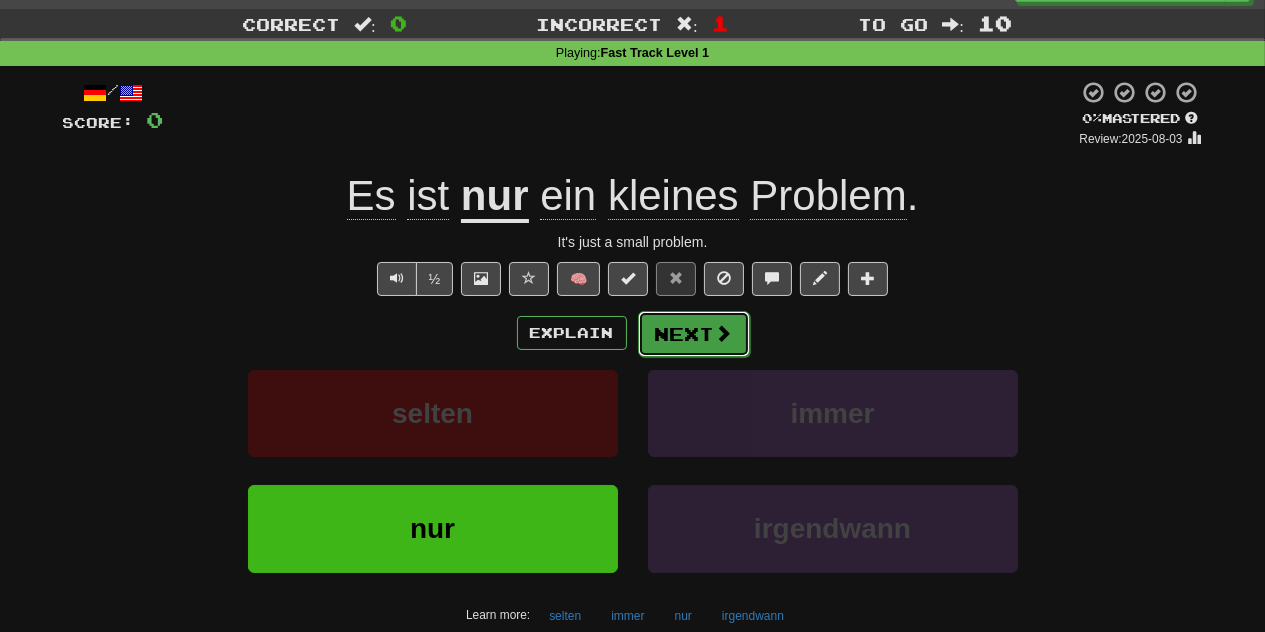 click on "Next" at bounding box center (694, 334) 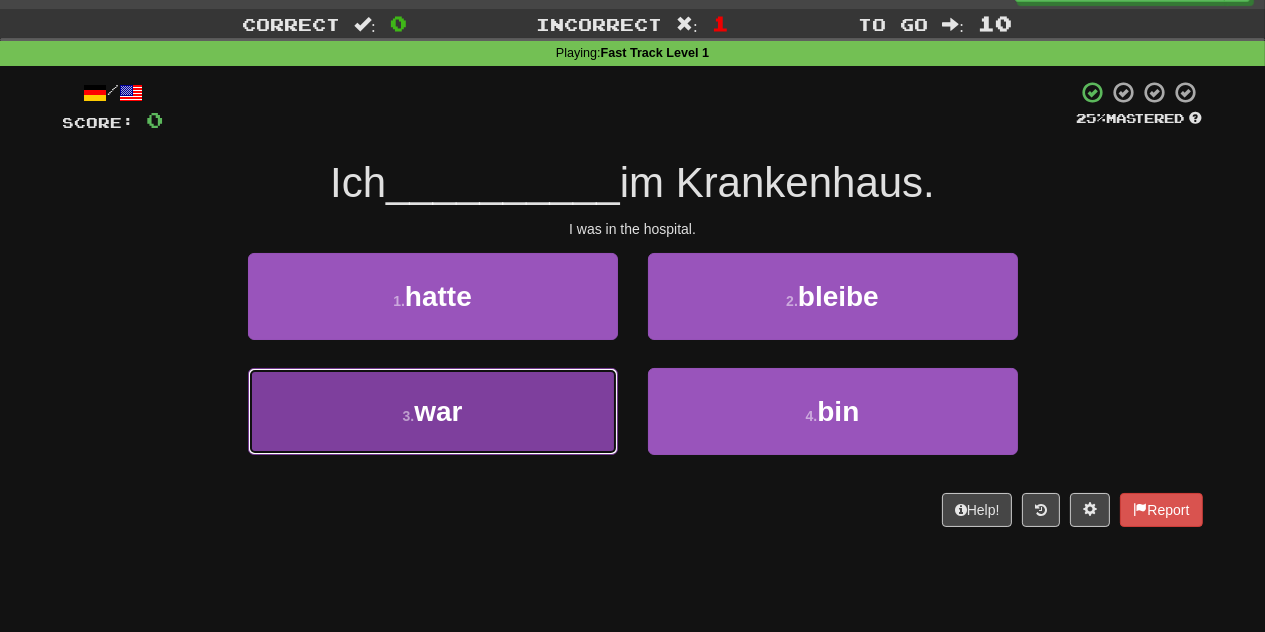 click on "3 .  war" at bounding box center (433, 411) 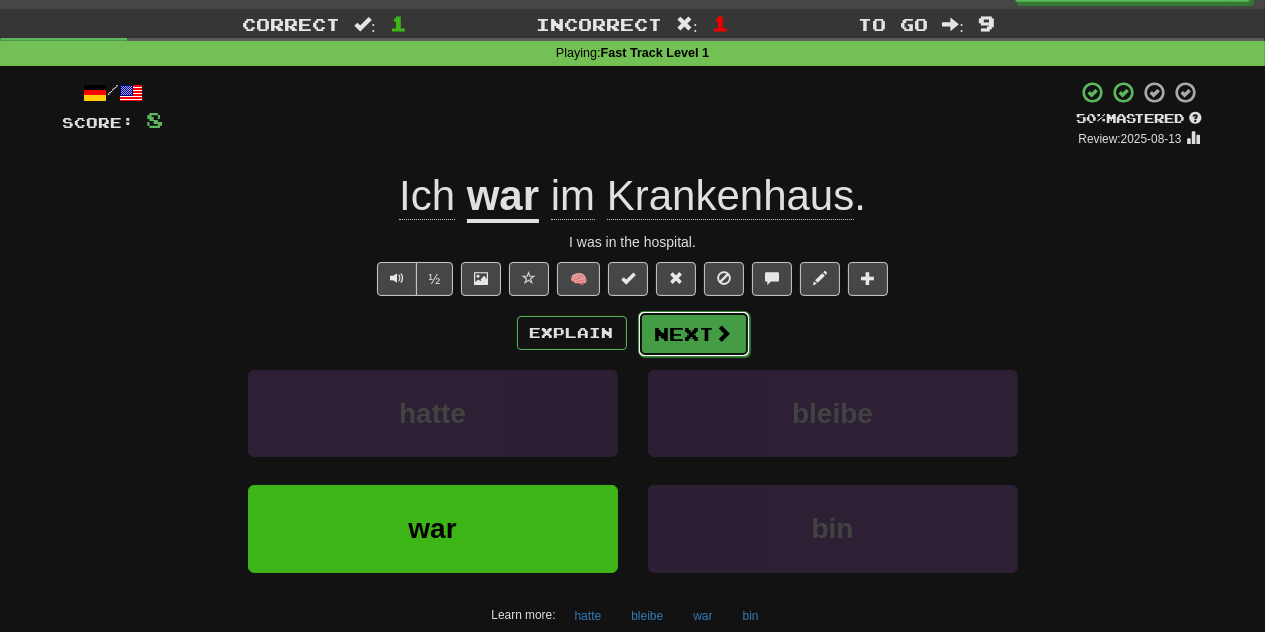 click at bounding box center (724, 333) 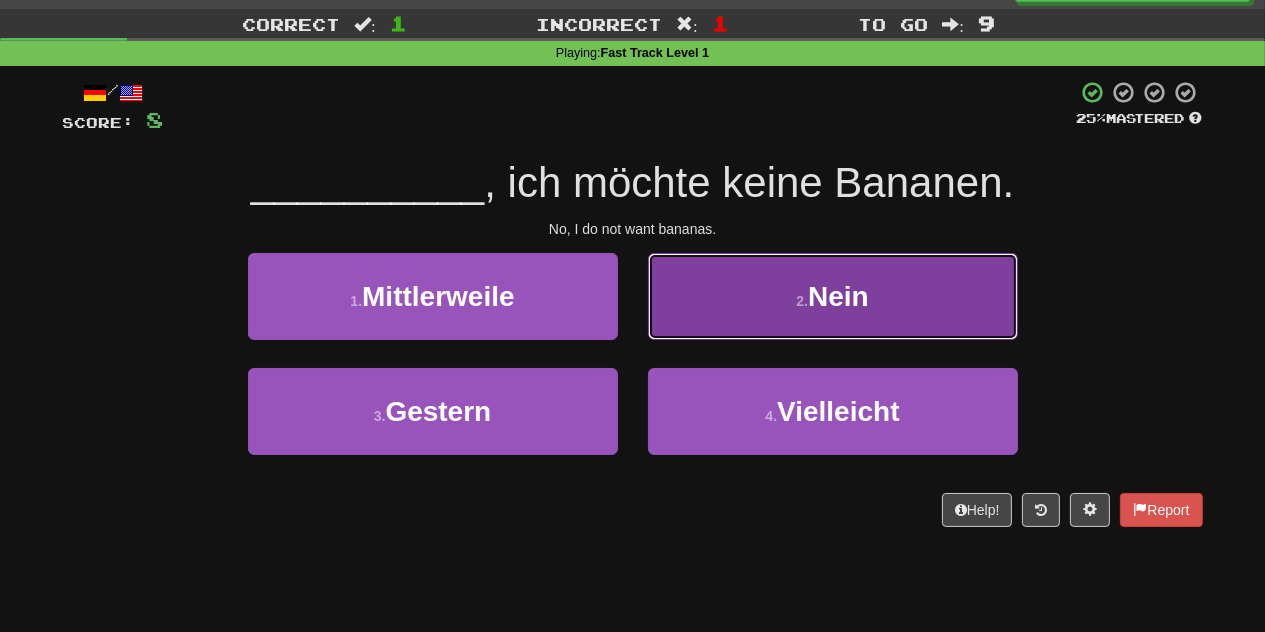 click on "2 .  Nein" at bounding box center [833, 296] 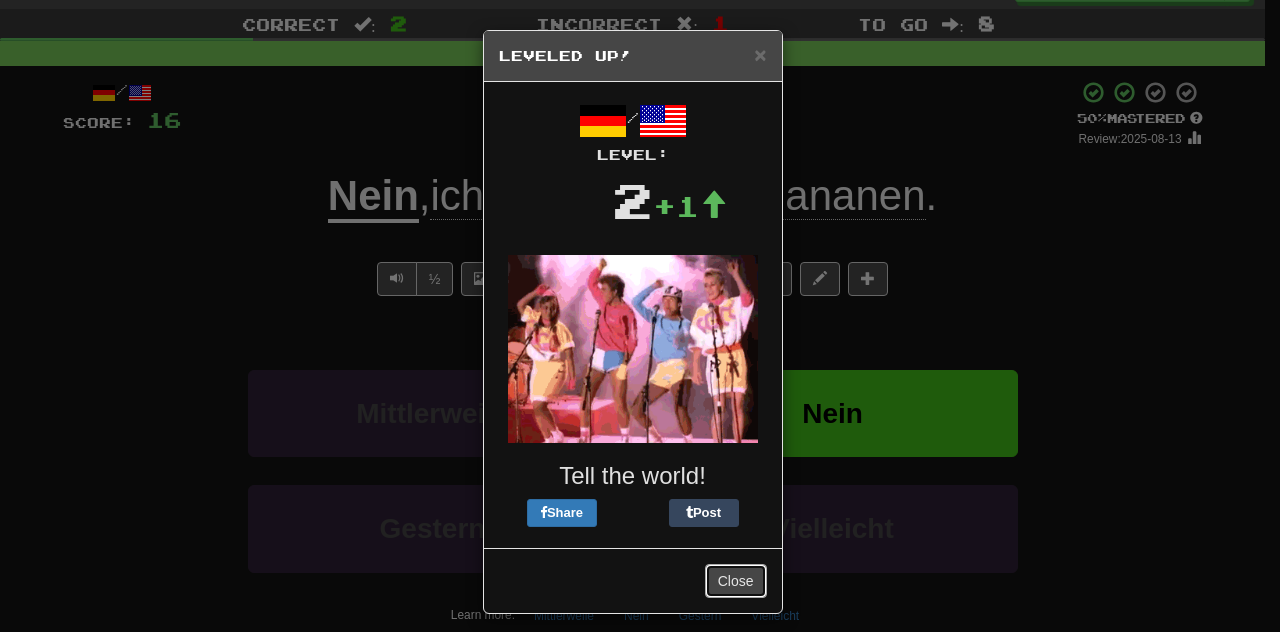 click on "Close" at bounding box center [736, 581] 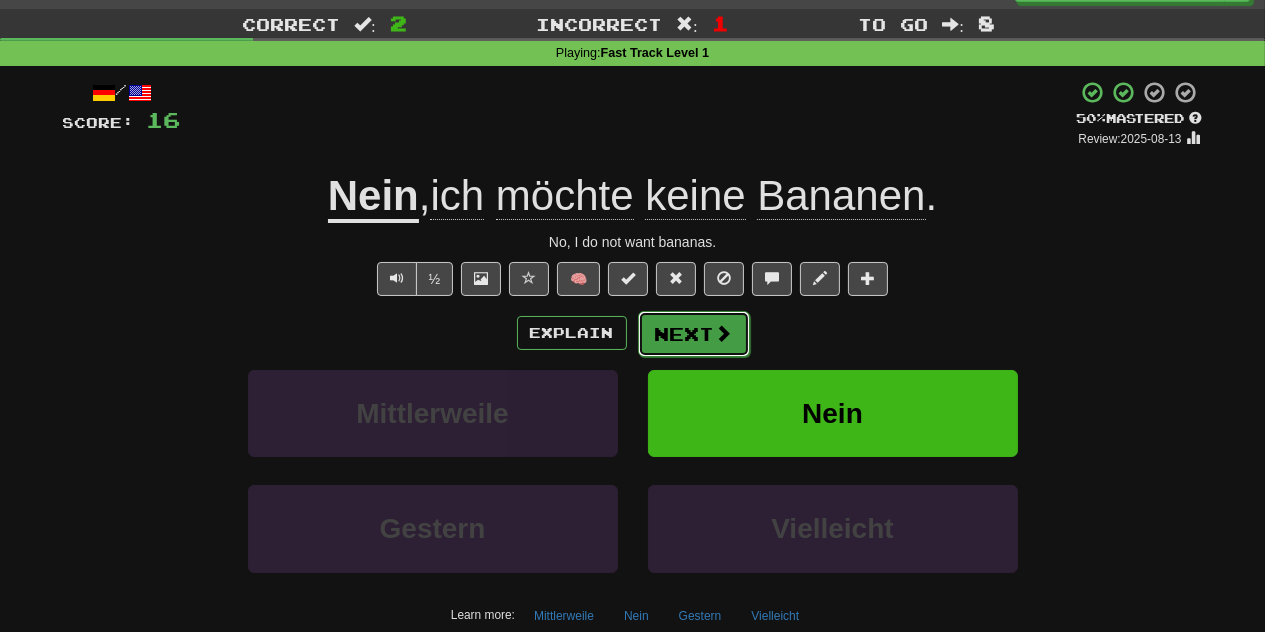 click at bounding box center [724, 333] 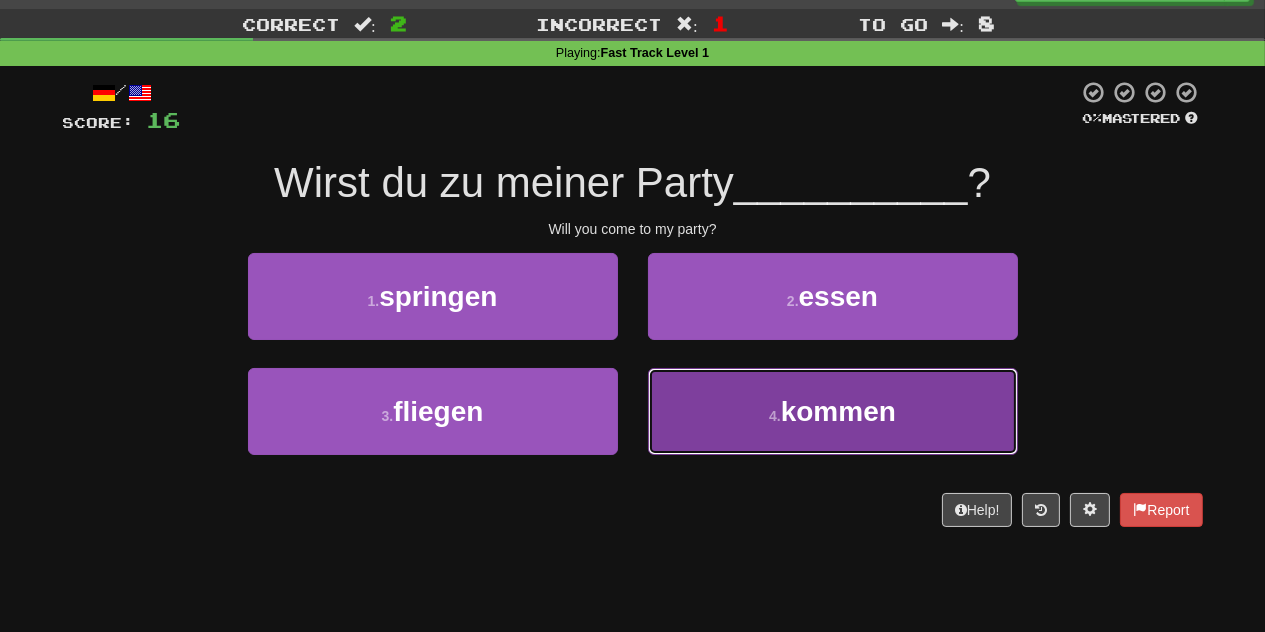 click on "4 .  kommen" at bounding box center [833, 411] 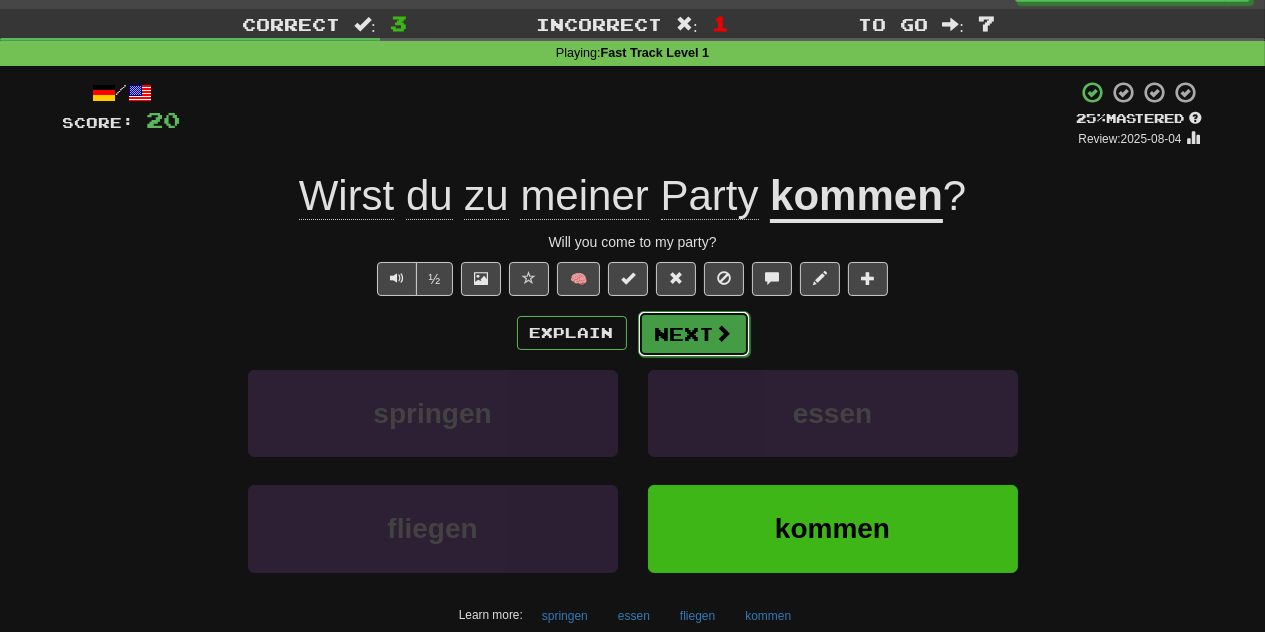 click on "Next" at bounding box center [694, 334] 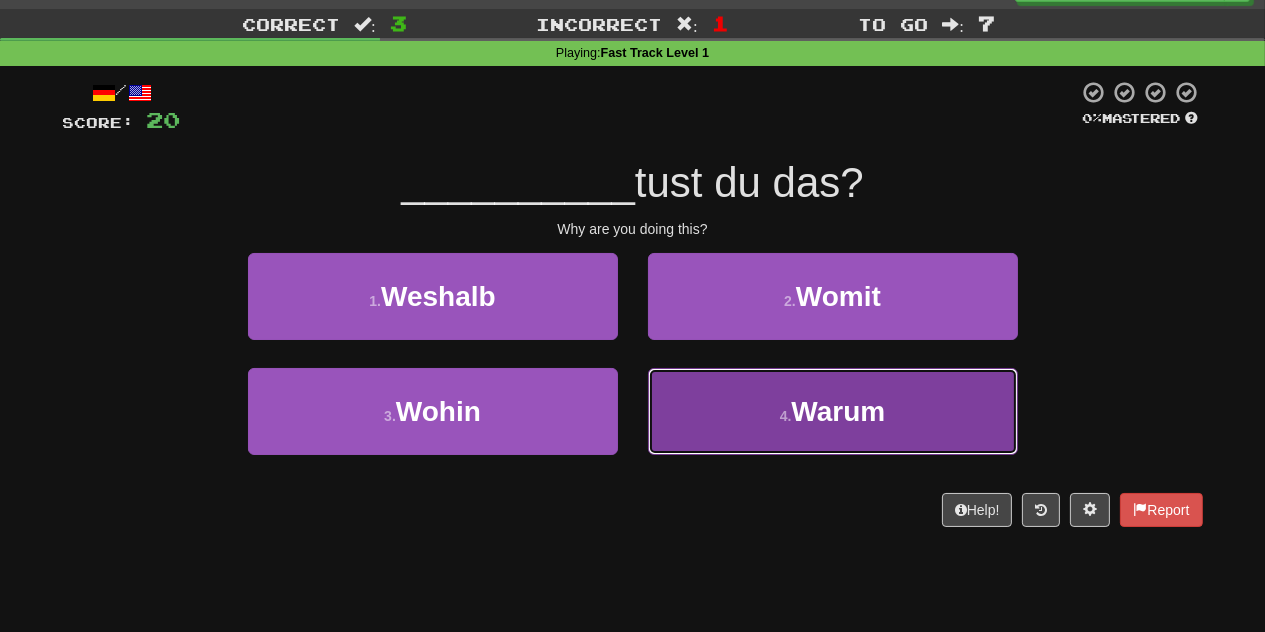 click on "4 .  Warum" at bounding box center [833, 411] 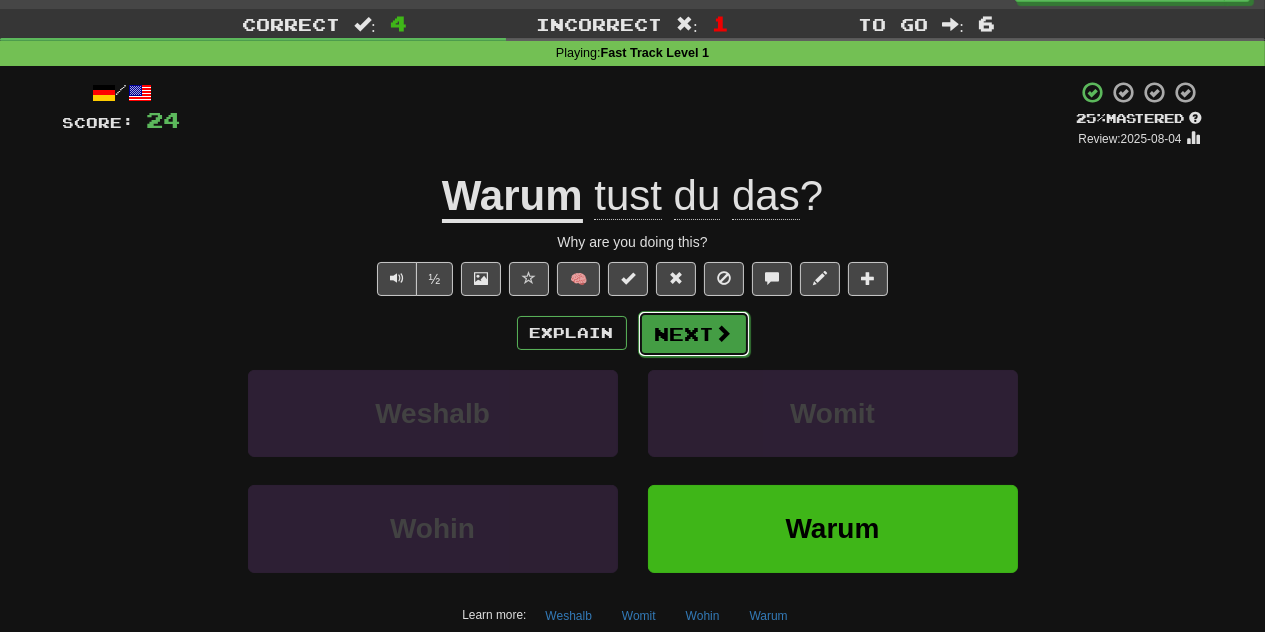 click on "Next" at bounding box center (694, 334) 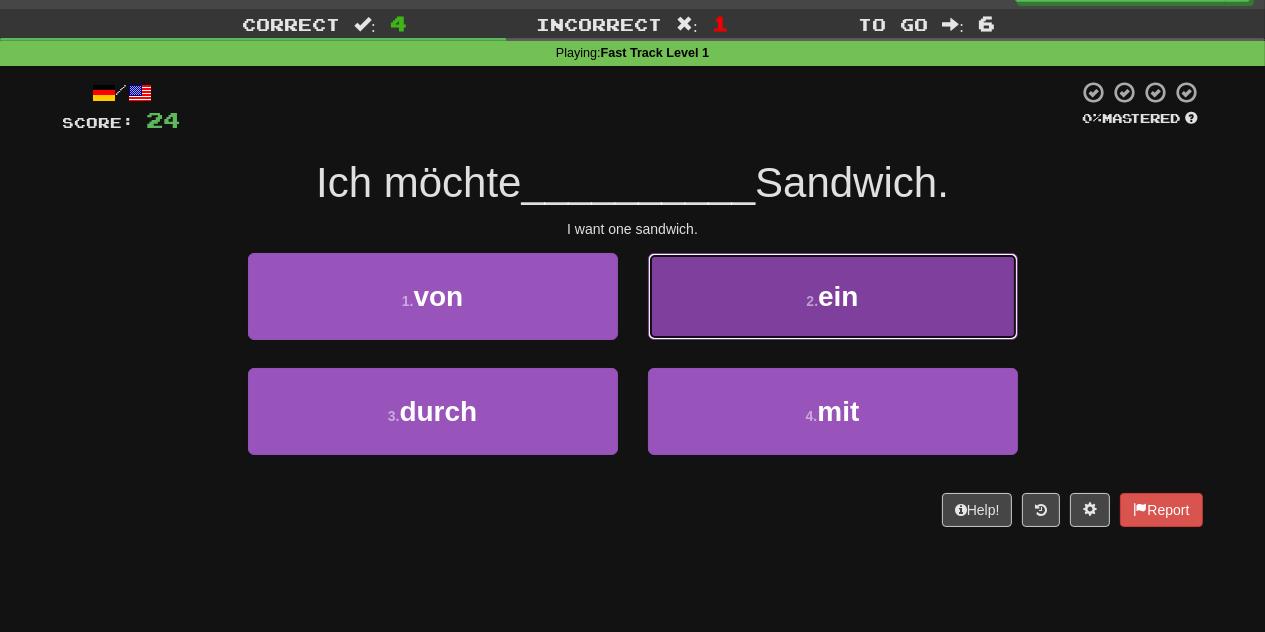 click on "2 .  ein" at bounding box center (833, 296) 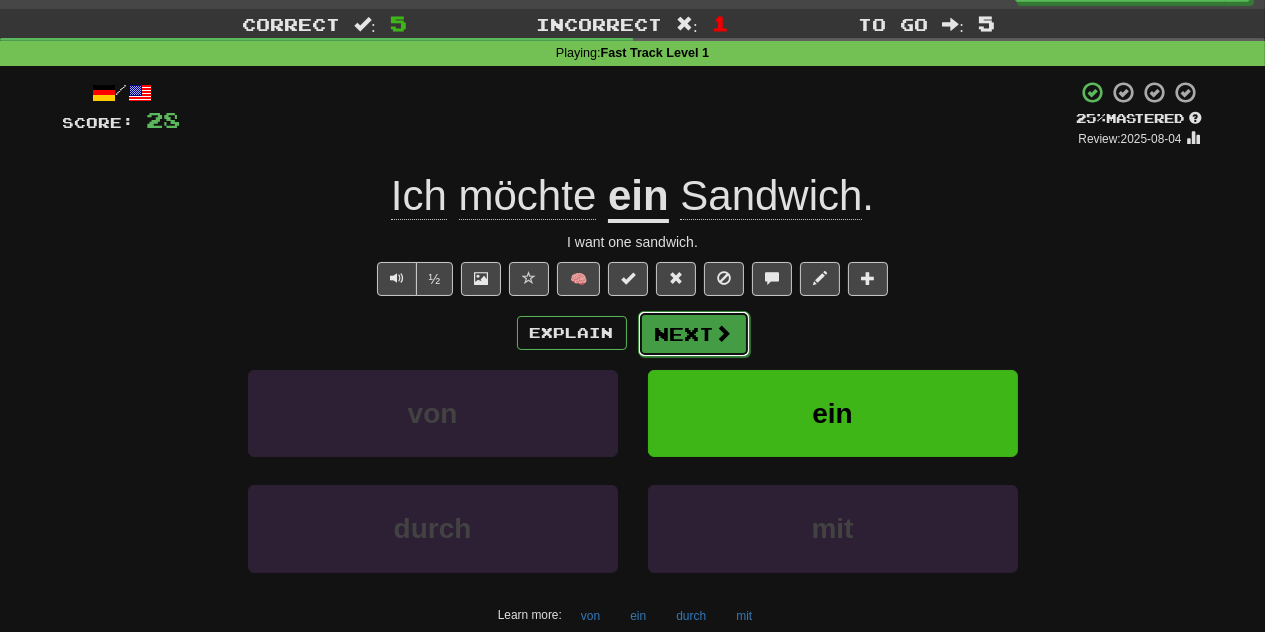 click on "Next" at bounding box center [694, 334] 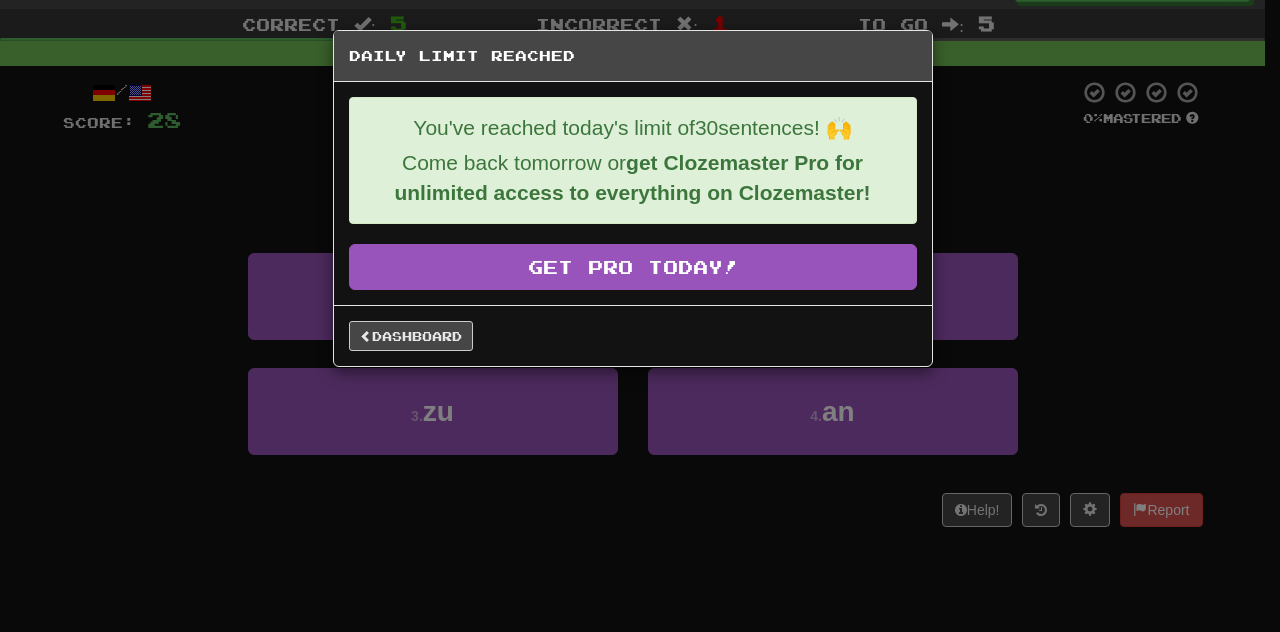 click on "Daily Limit Reached You've reached today's limit of  30  sentences! 🙌  Come back tomorrow or  get Clozemaster Pro for unlimited access to everything on Clozemaster! Get Pro Today! Dashboard" at bounding box center [640, 316] 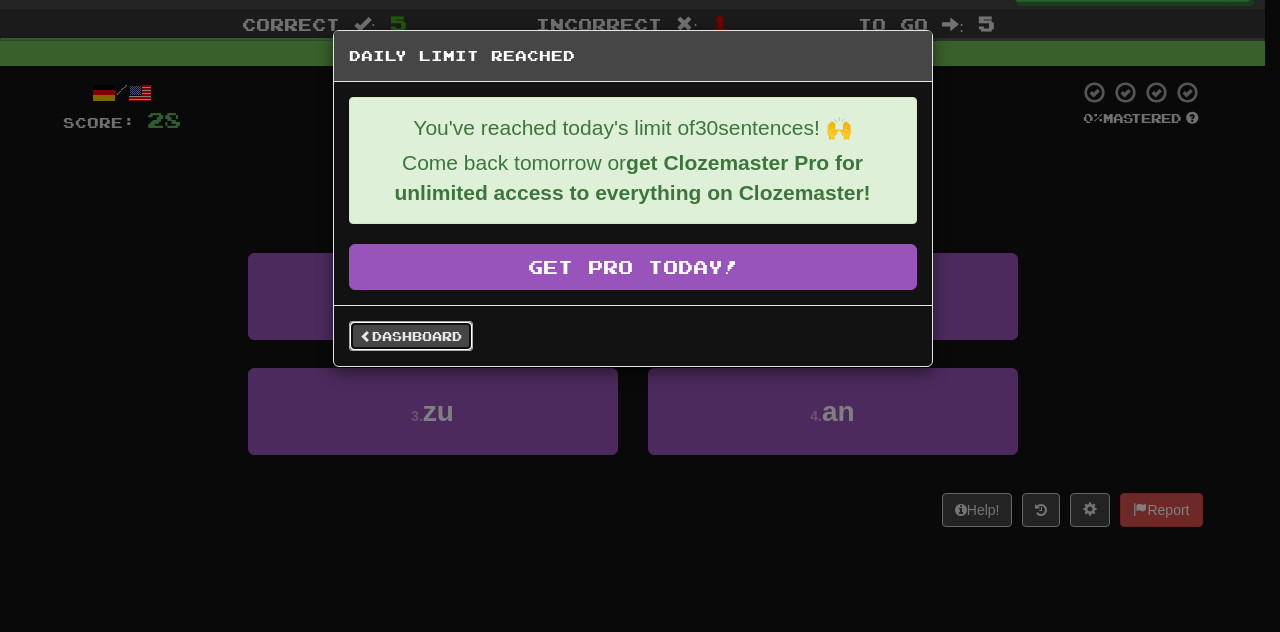 click on "Dashboard" at bounding box center (411, 336) 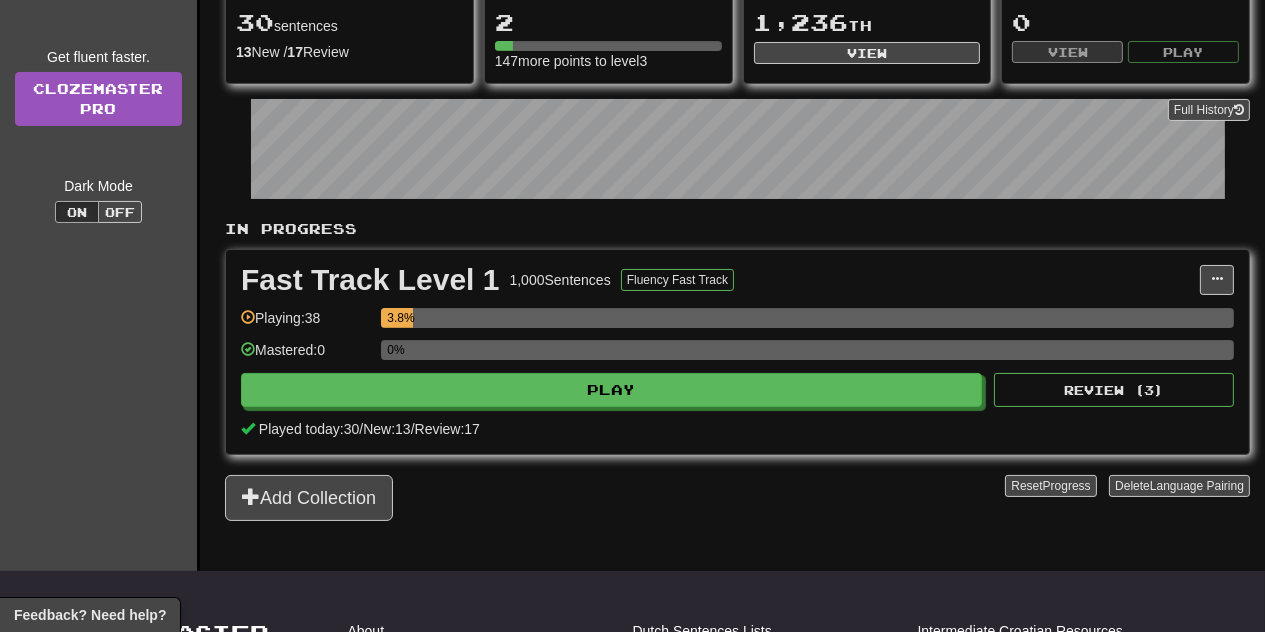 scroll, scrollTop: 0, scrollLeft: 0, axis: both 